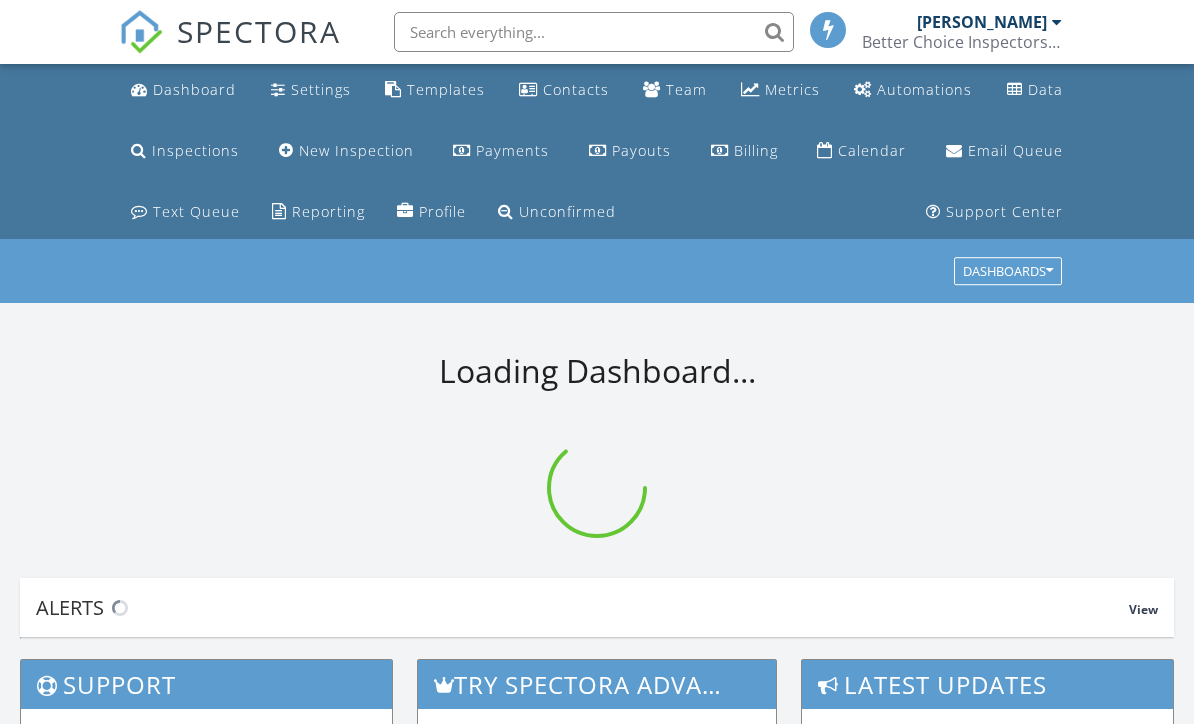 scroll, scrollTop: 0, scrollLeft: 0, axis: both 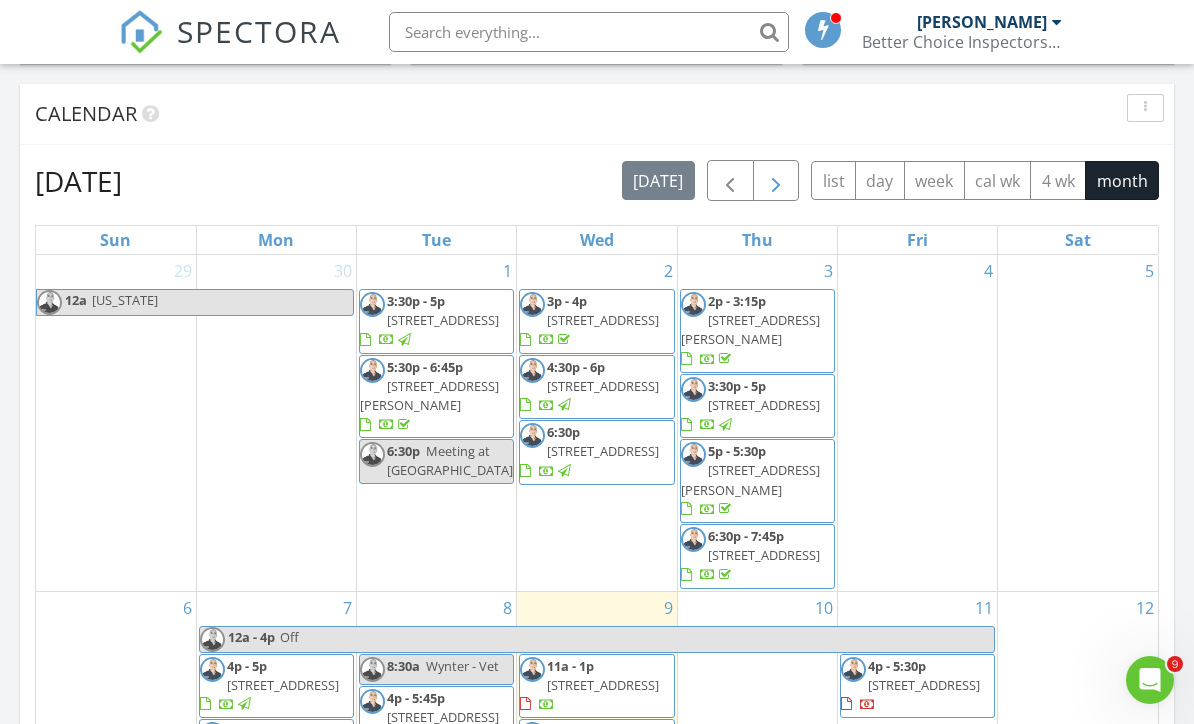 click at bounding box center [776, 180] 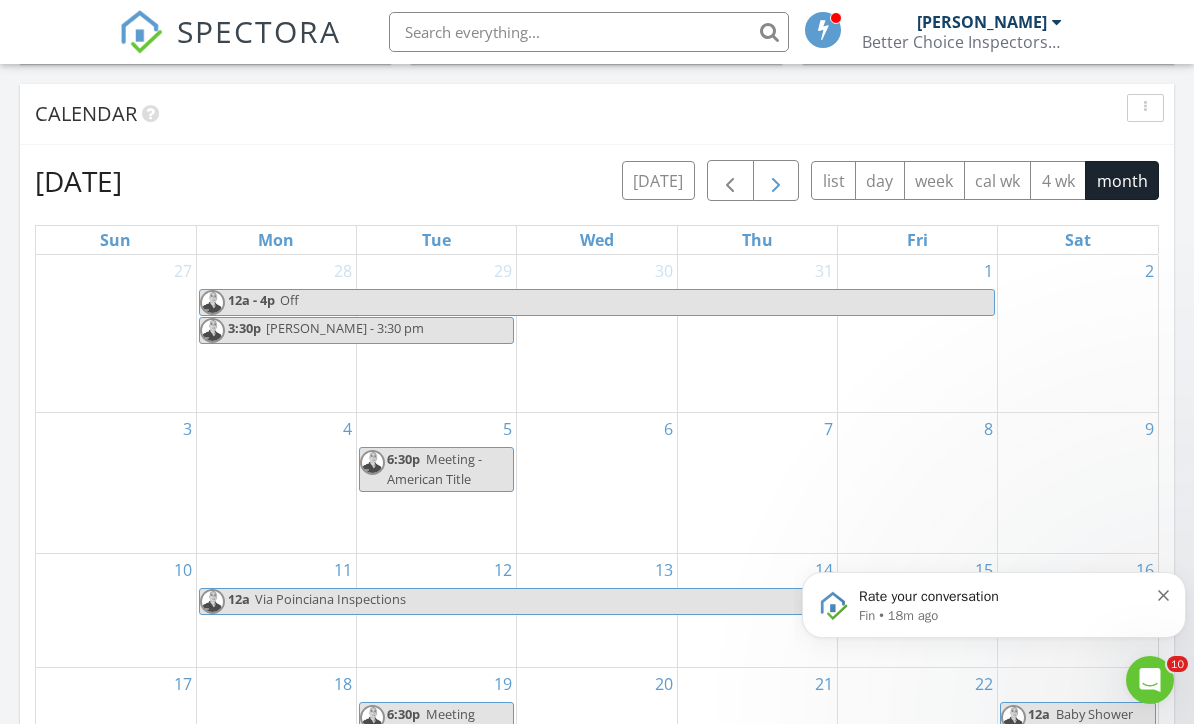 scroll, scrollTop: 0, scrollLeft: 0, axis: both 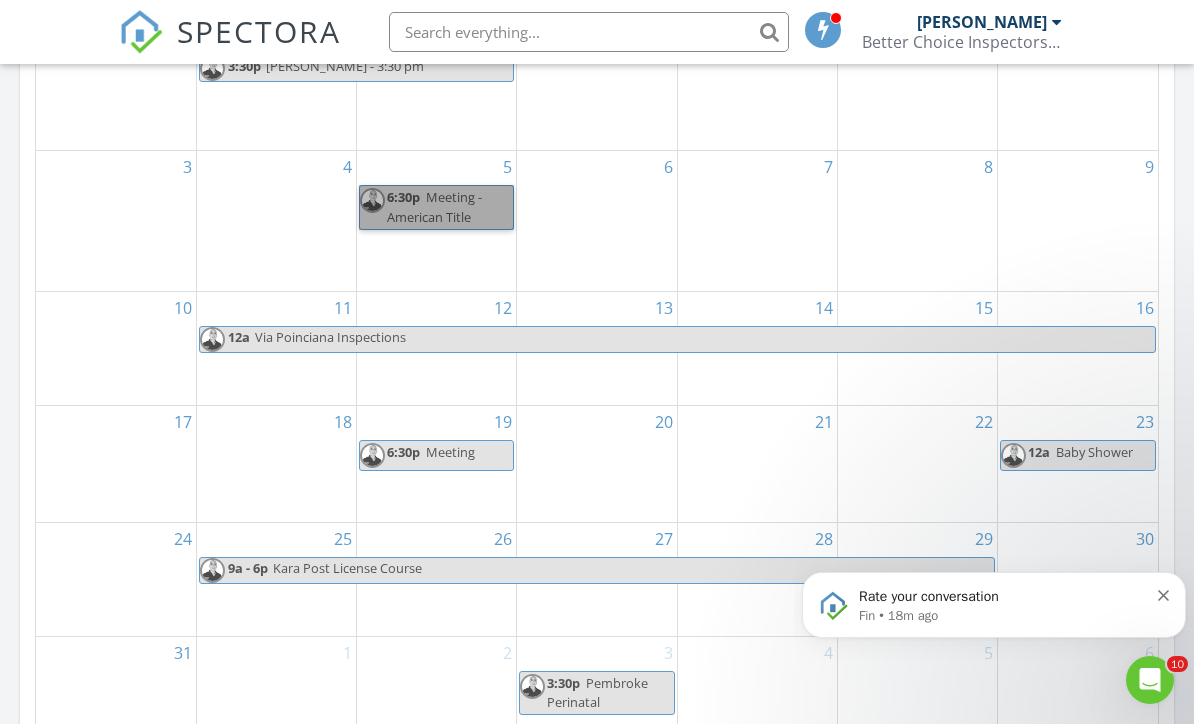 click on "6:30p
Meeting - American Title" at bounding box center [436, 207] 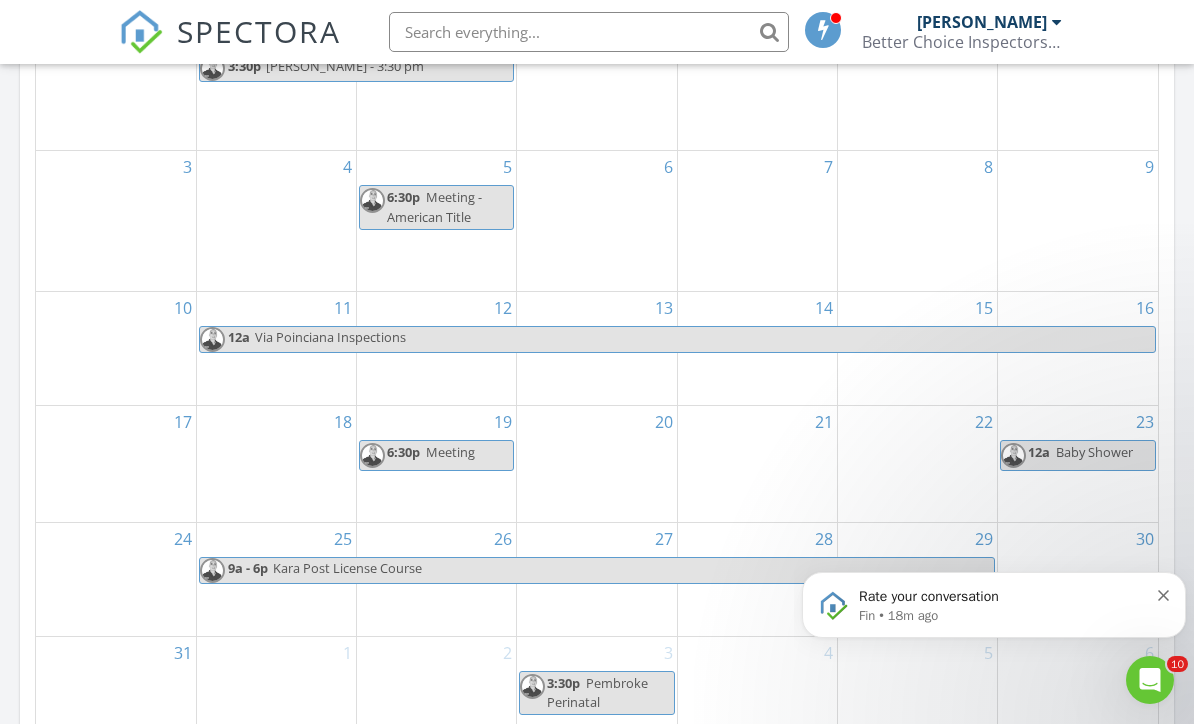 select on "7" 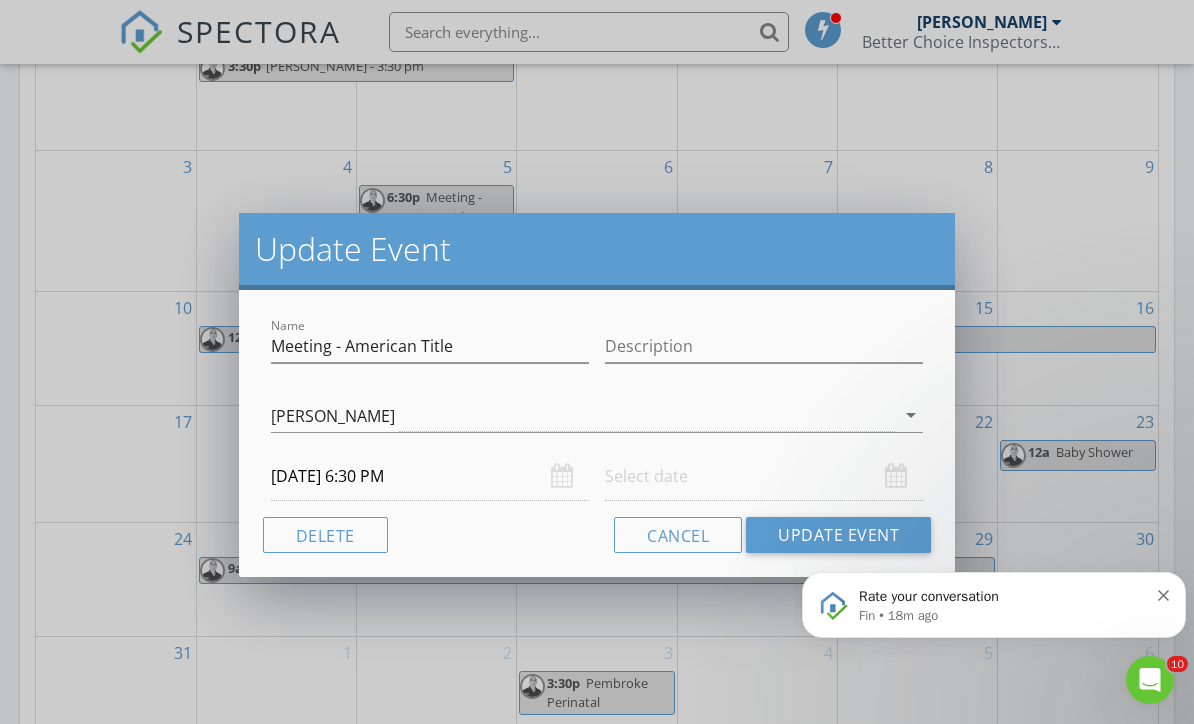 click on "[DATE] 6:30 PM" at bounding box center [430, 476] 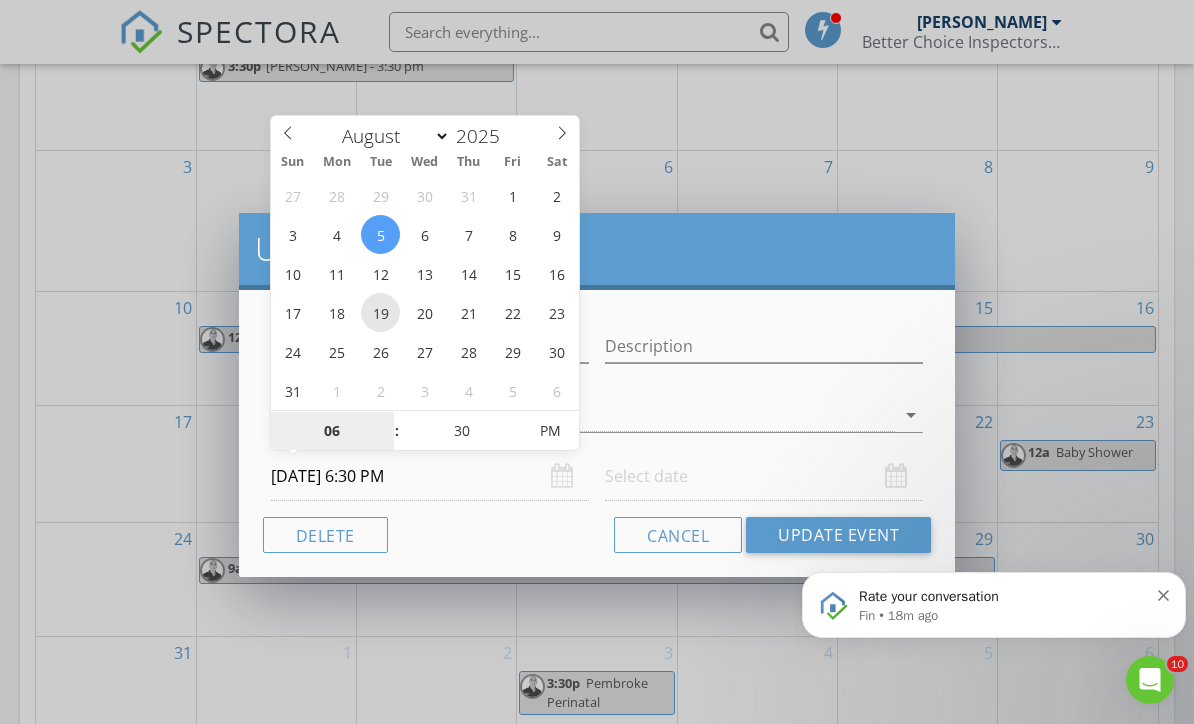 type on "[DATE] 6:30 PM" 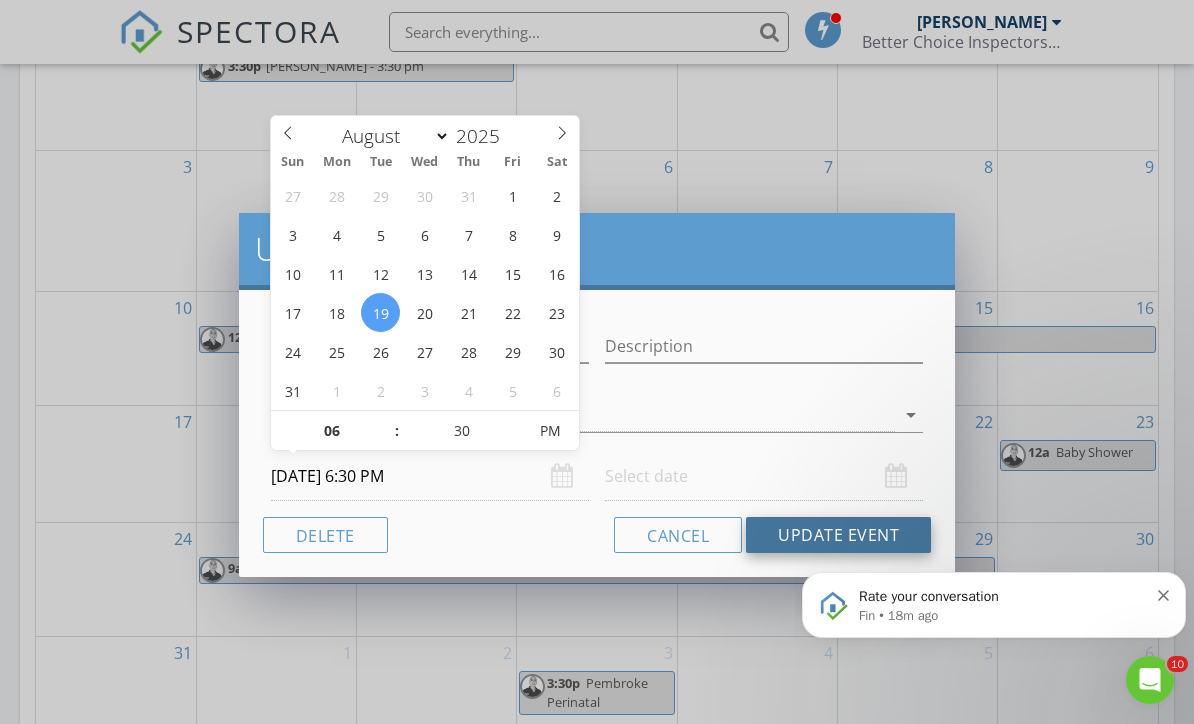 click on "Update Event" at bounding box center [838, 535] 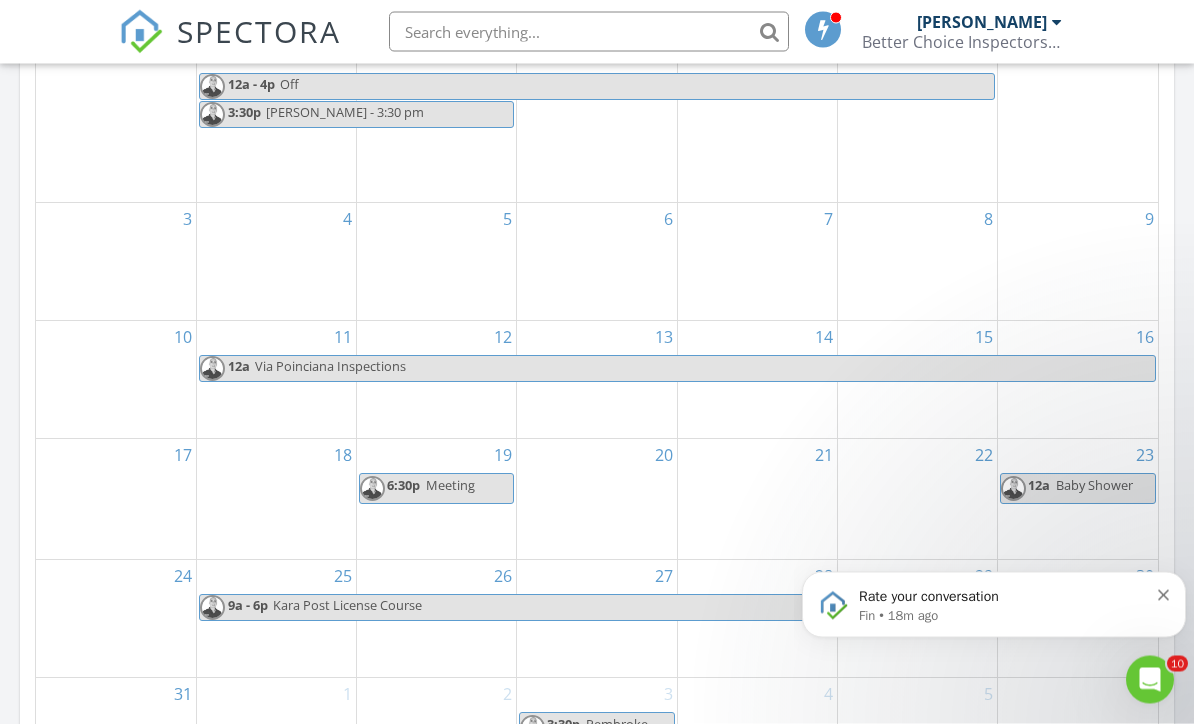 scroll, scrollTop: 1134, scrollLeft: 0, axis: vertical 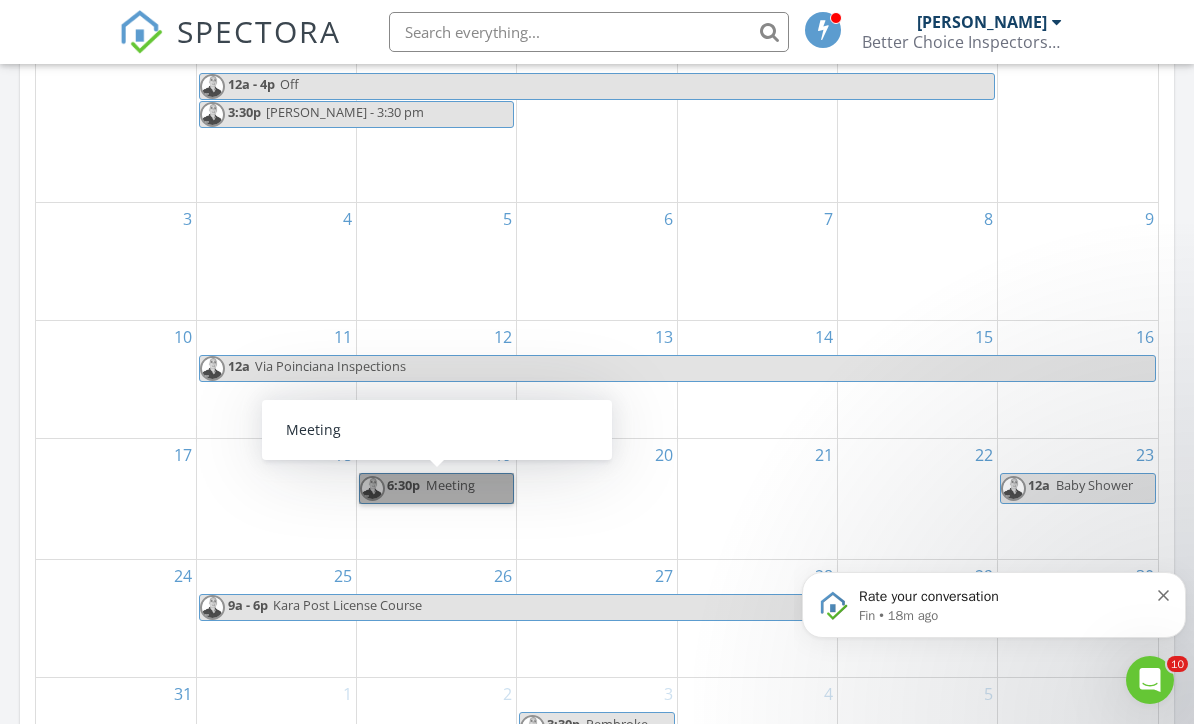 click on "6:30p
Meeting" at bounding box center (436, 488) 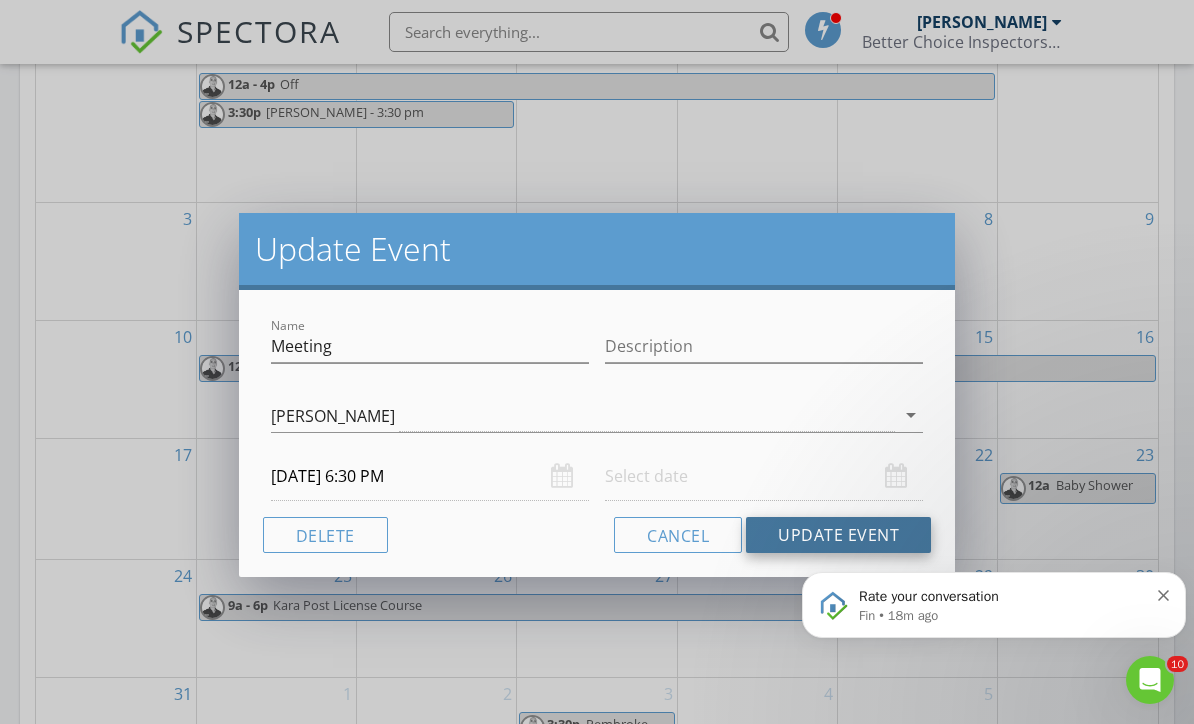 click on "Update Event" at bounding box center [838, 535] 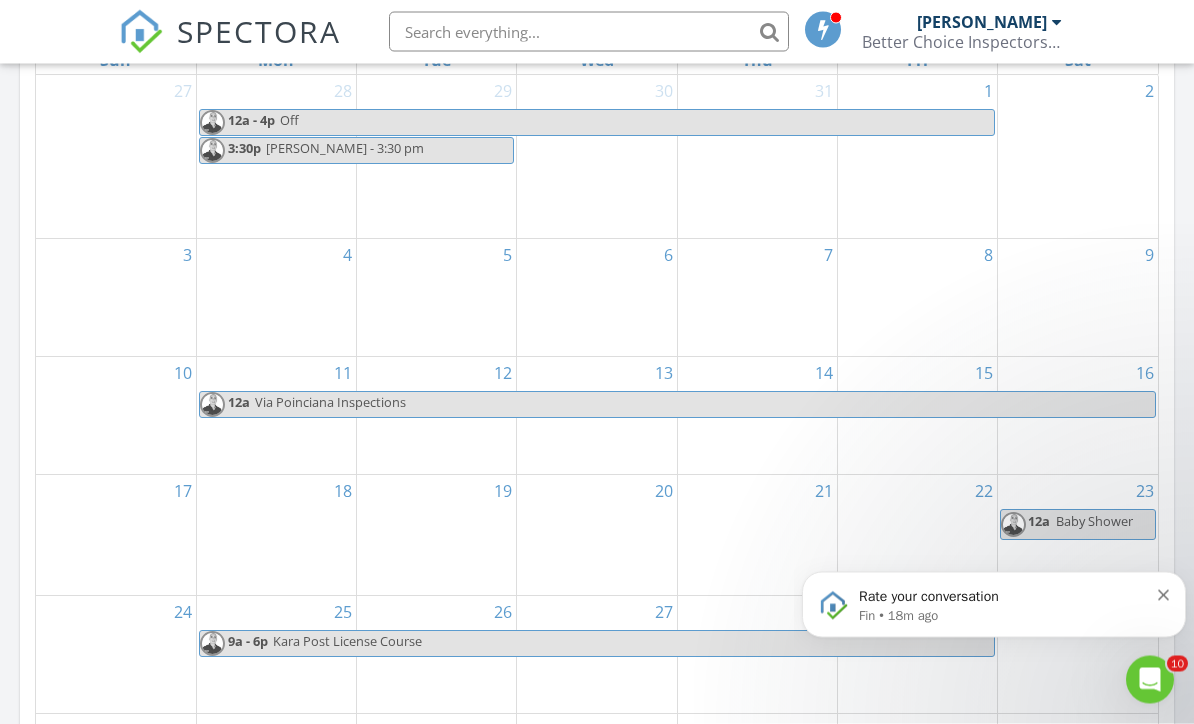 scroll, scrollTop: 1101, scrollLeft: 0, axis: vertical 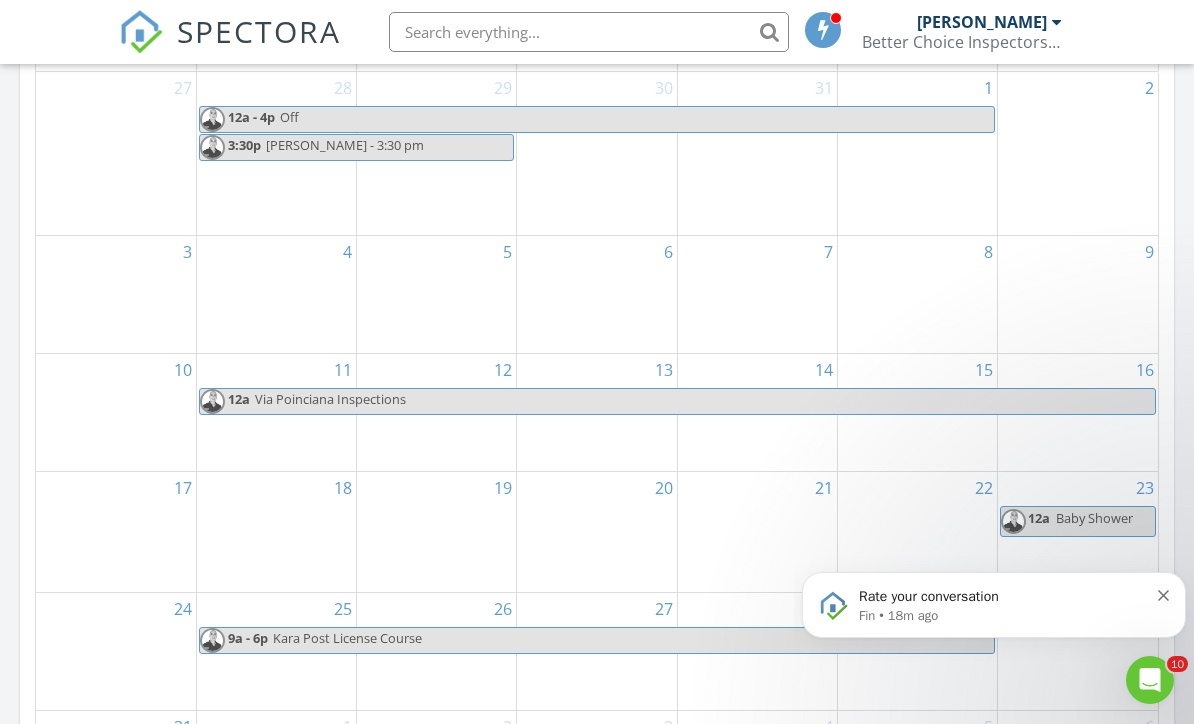 click at bounding box center [436, 521] 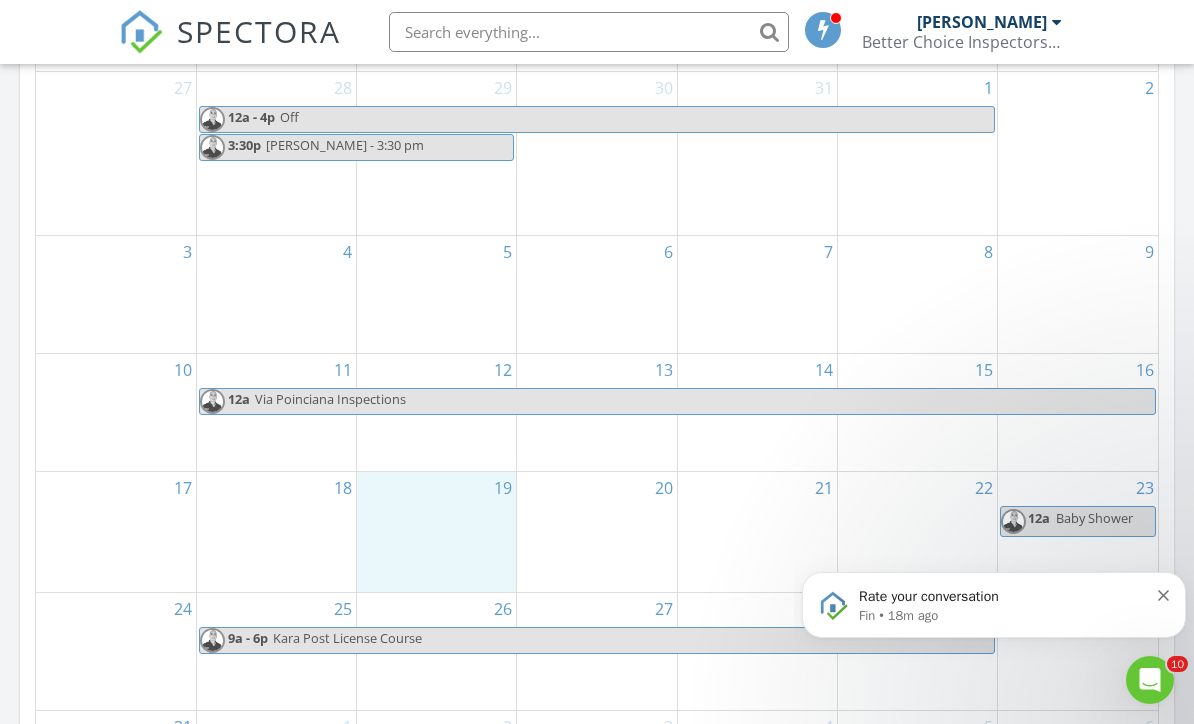 click on "19" at bounding box center [436, 532] 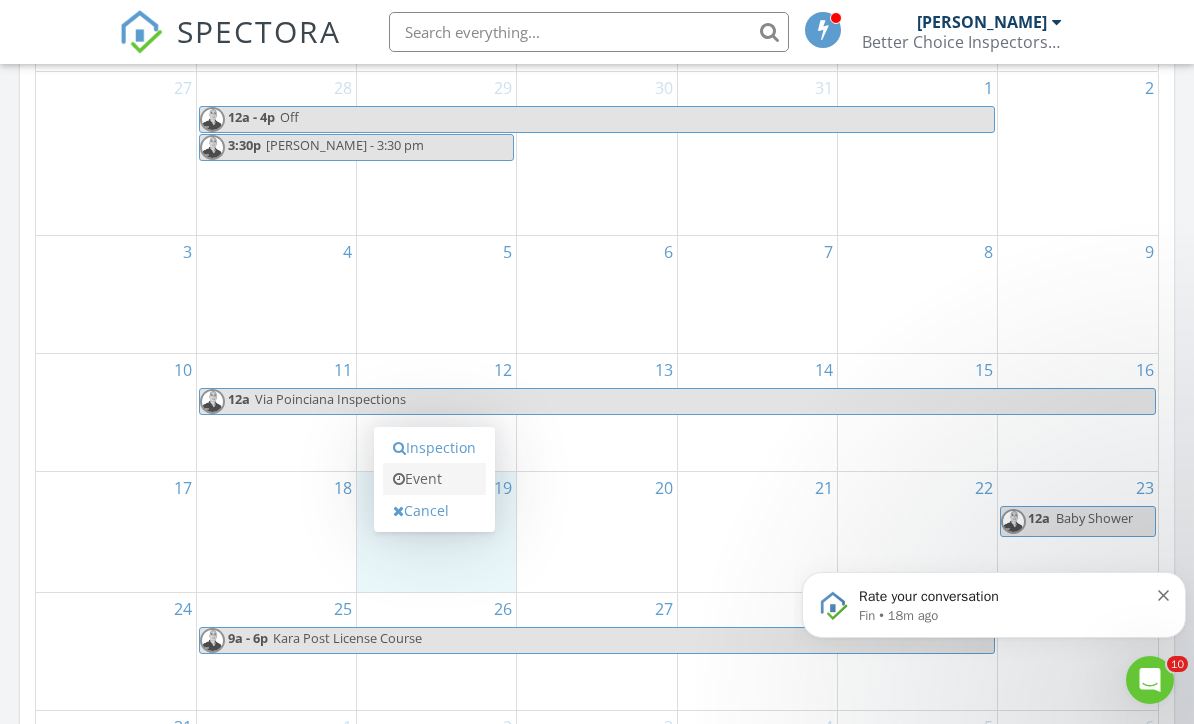 click on "Event" at bounding box center (434, 479) 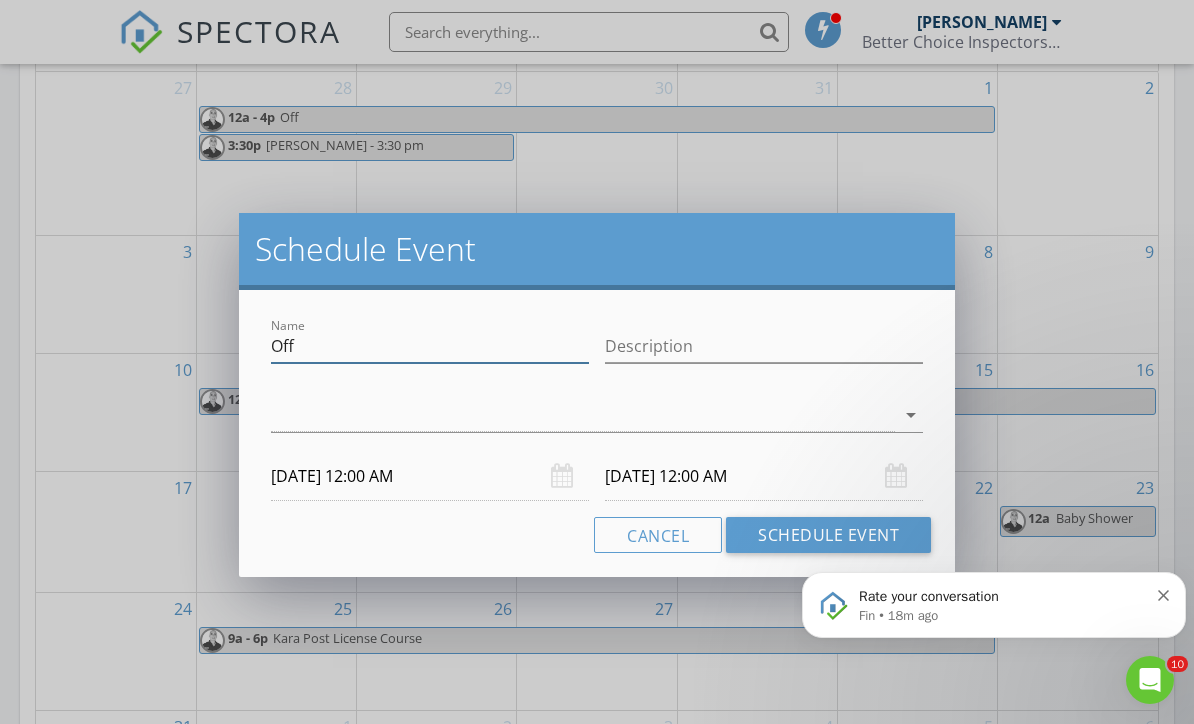 click on "Off" at bounding box center [430, 346] 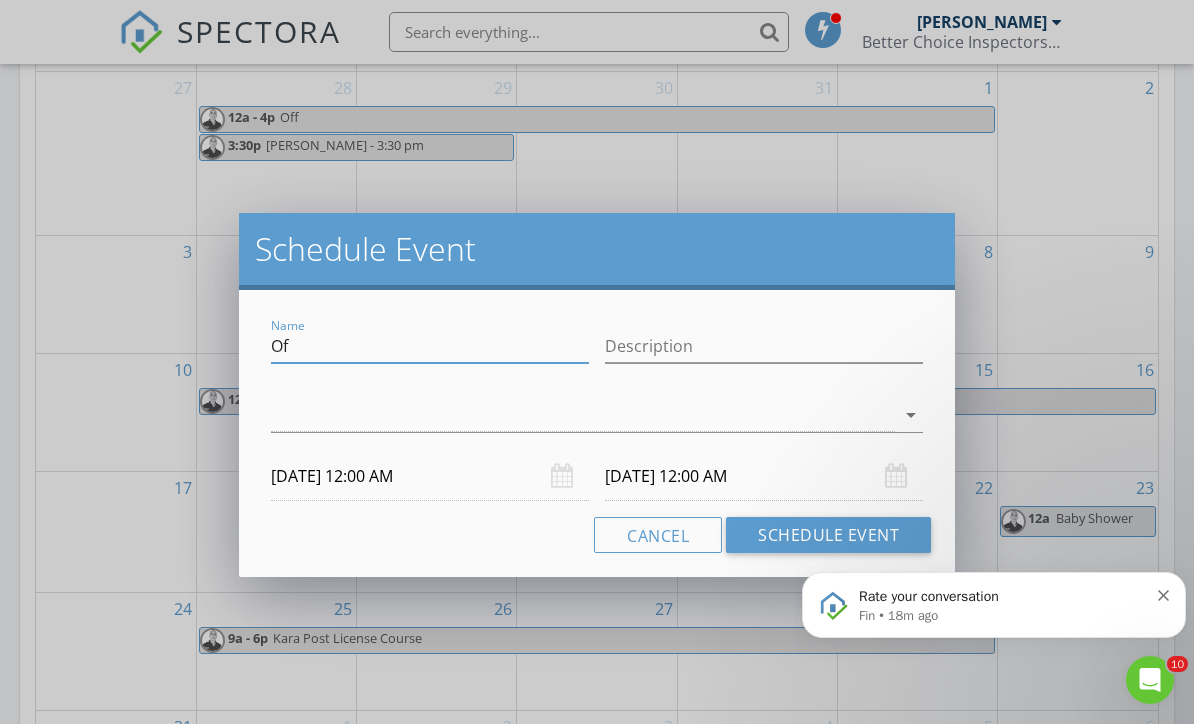type on "O" 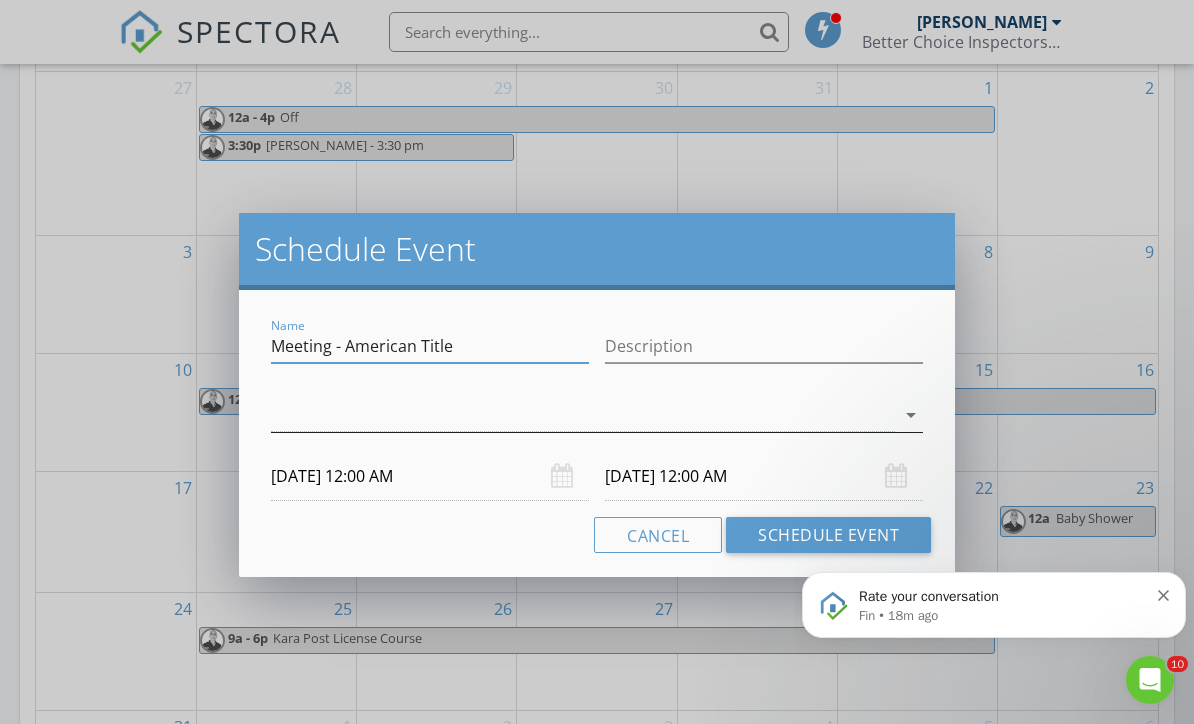 type on "Meeting - American Title" 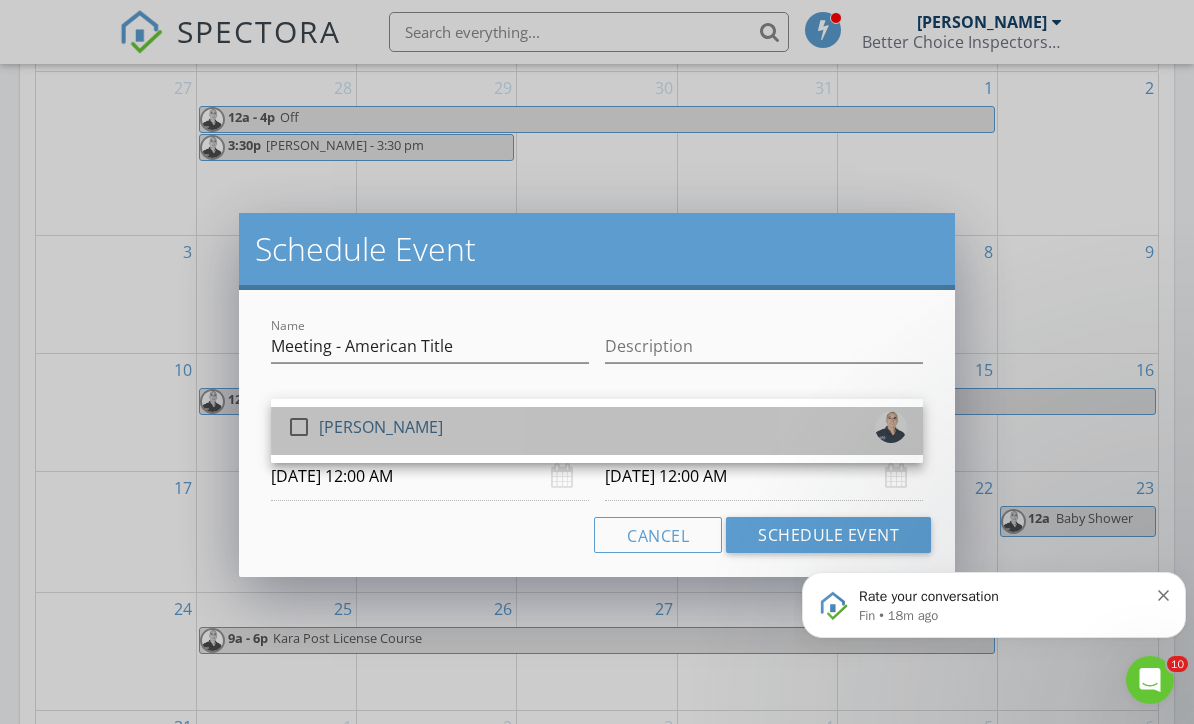 click on "check_box_outline_blank   [PERSON_NAME]" at bounding box center (597, 431) 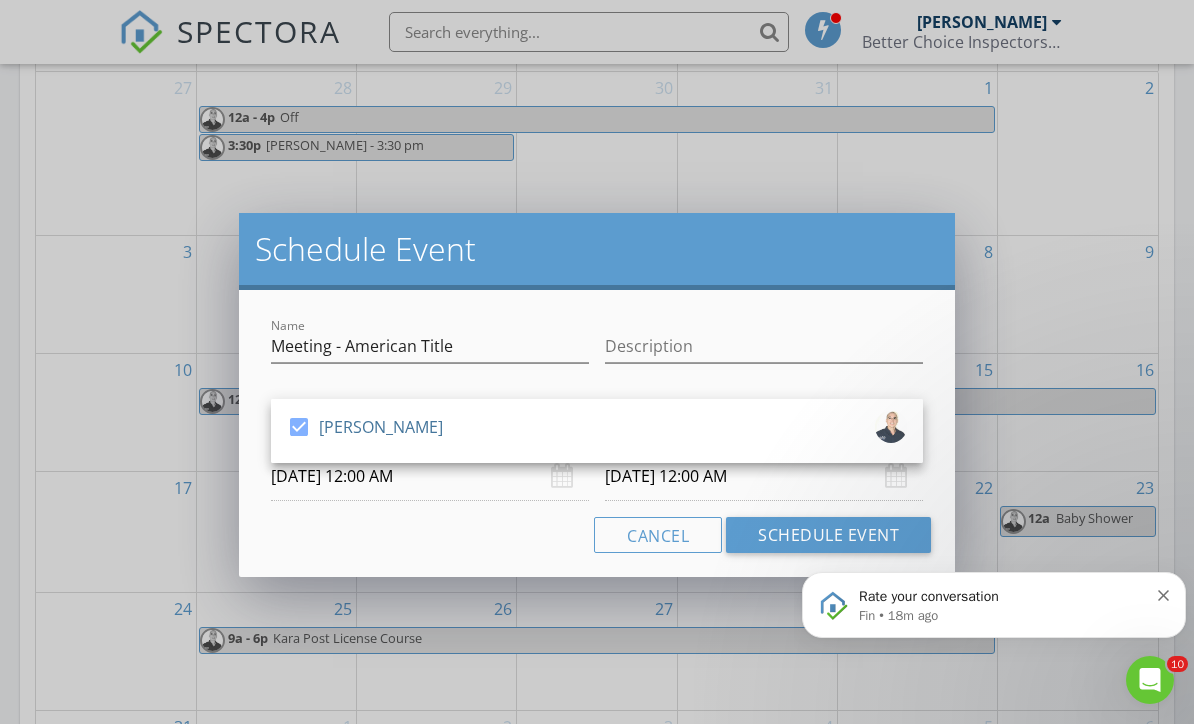 click on "[DATE] 12:00 AM" at bounding box center [430, 476] 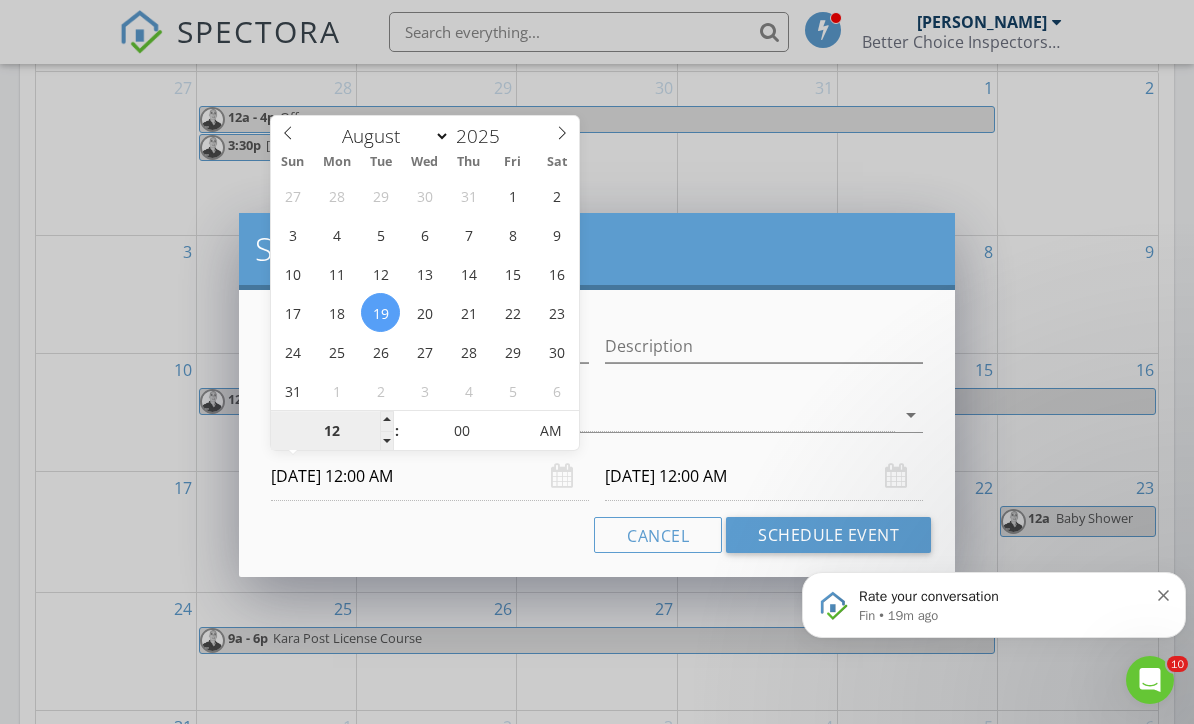 click on "12" at bounding box center [332, 432] 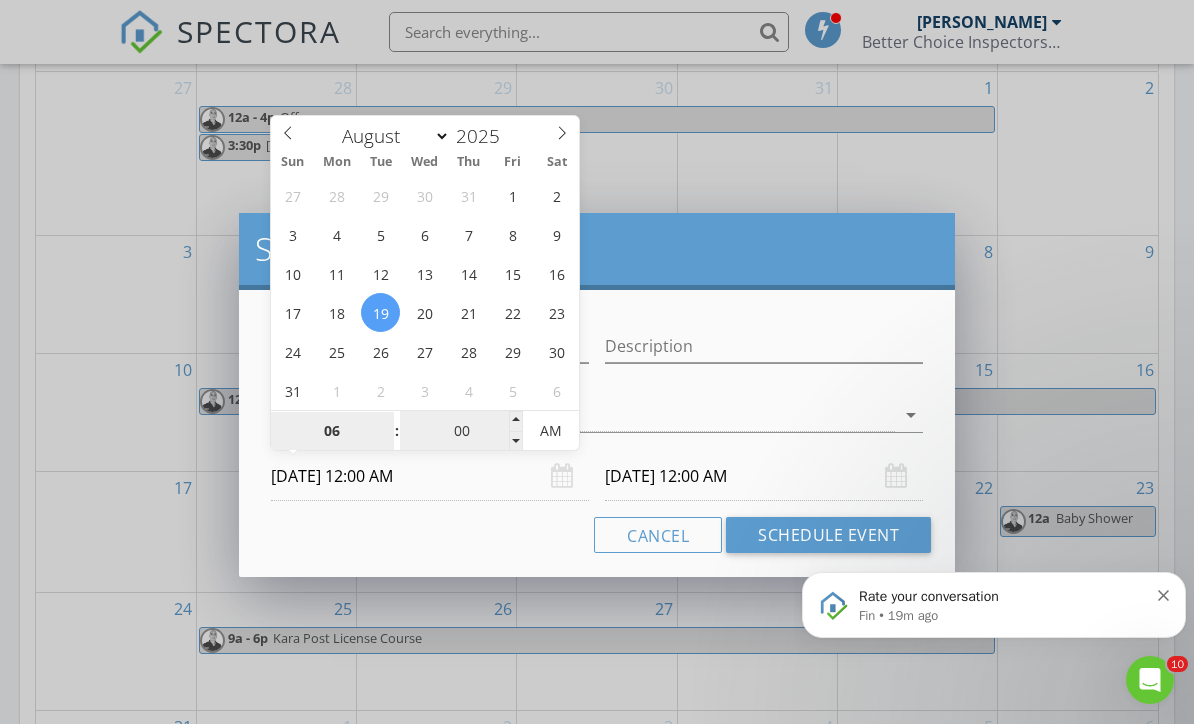 type on "06" 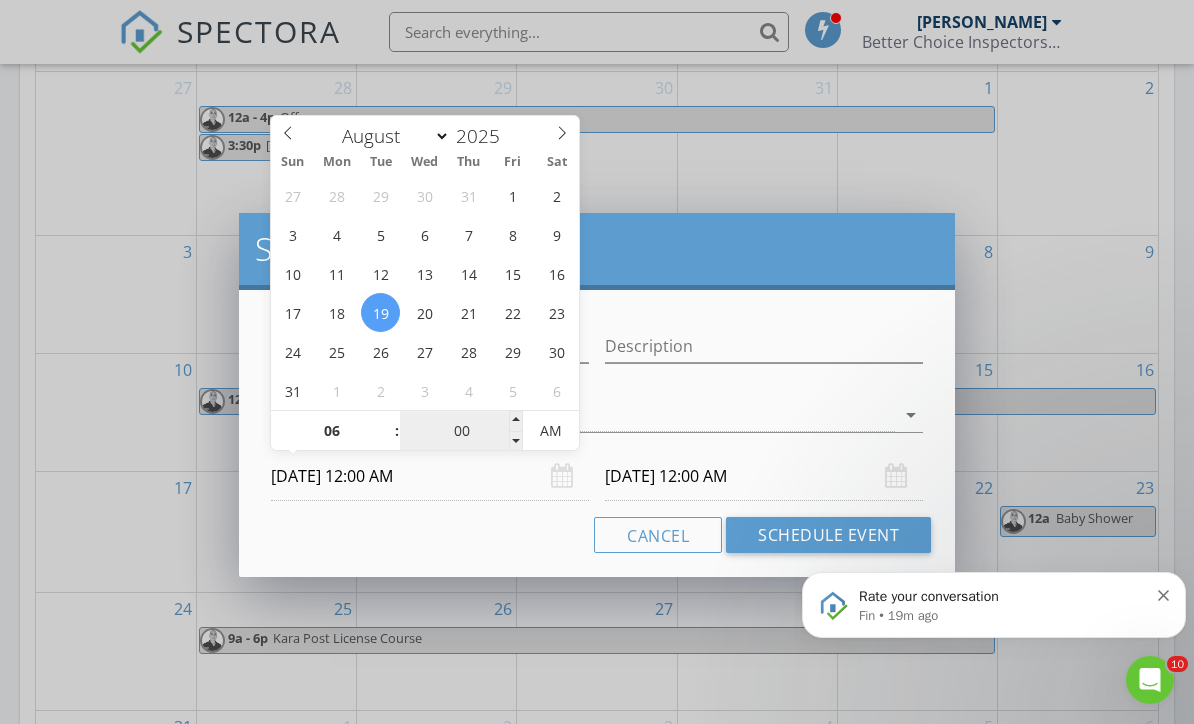 click on "00" at bounding box center (461, 432) 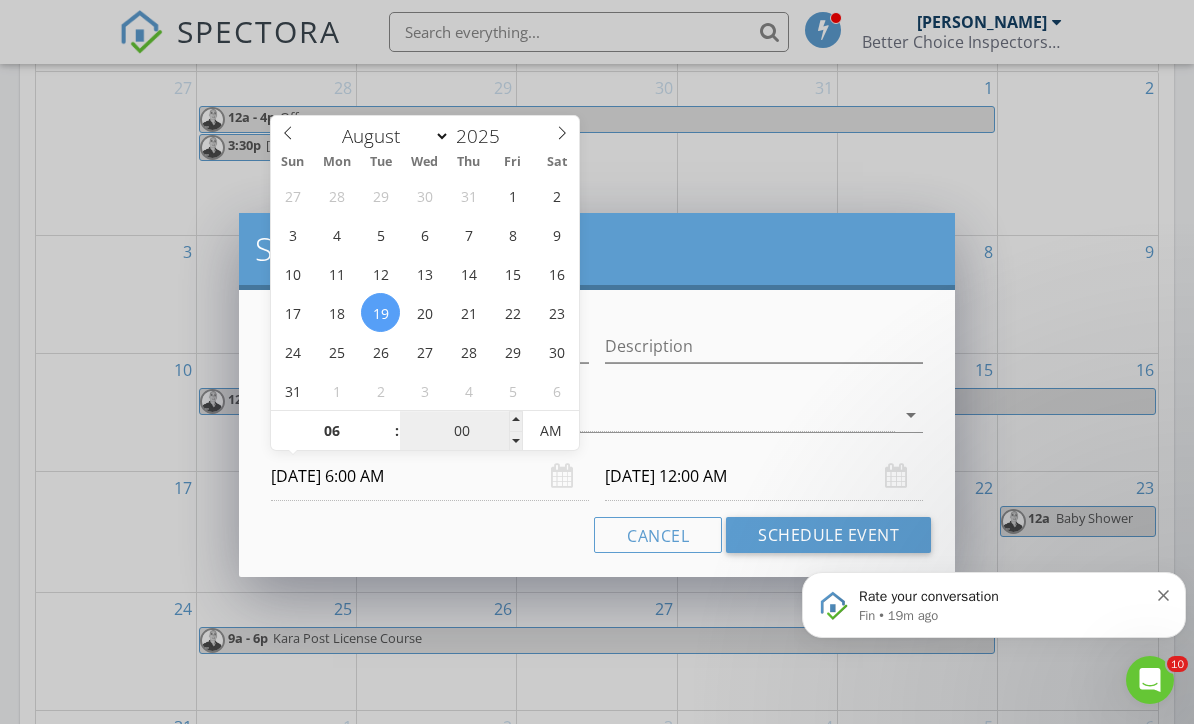type on "06" 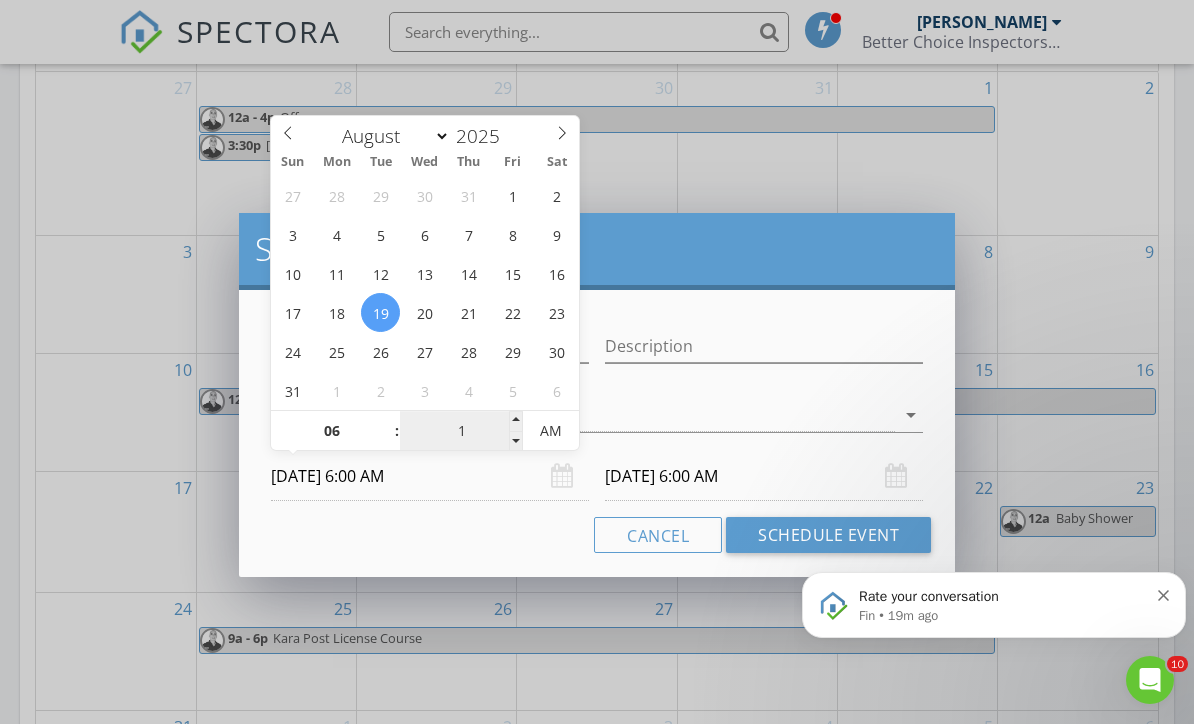 type on "15" 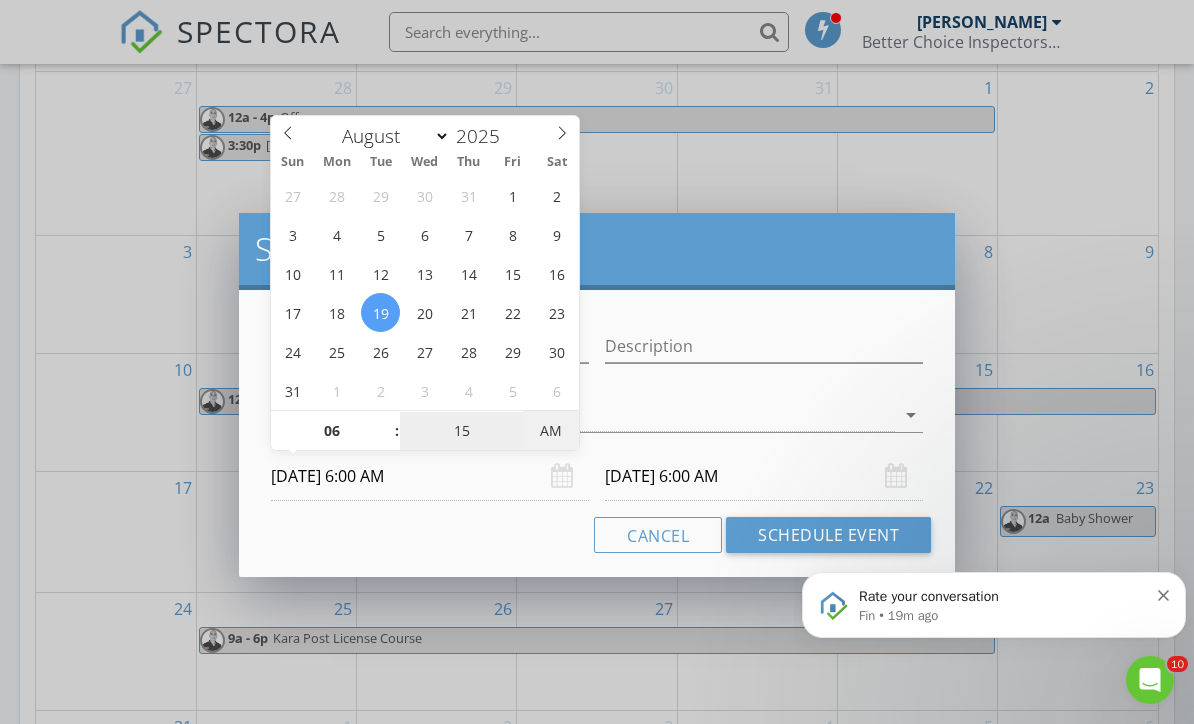 type on "15" 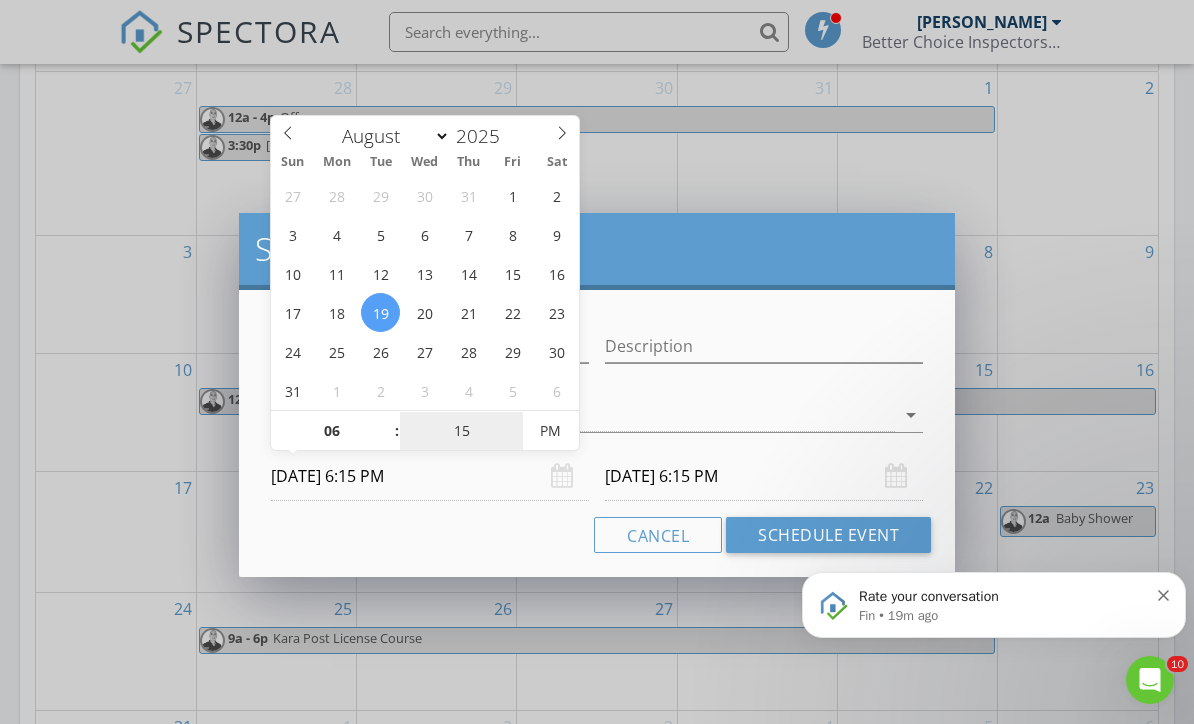 type on "15" 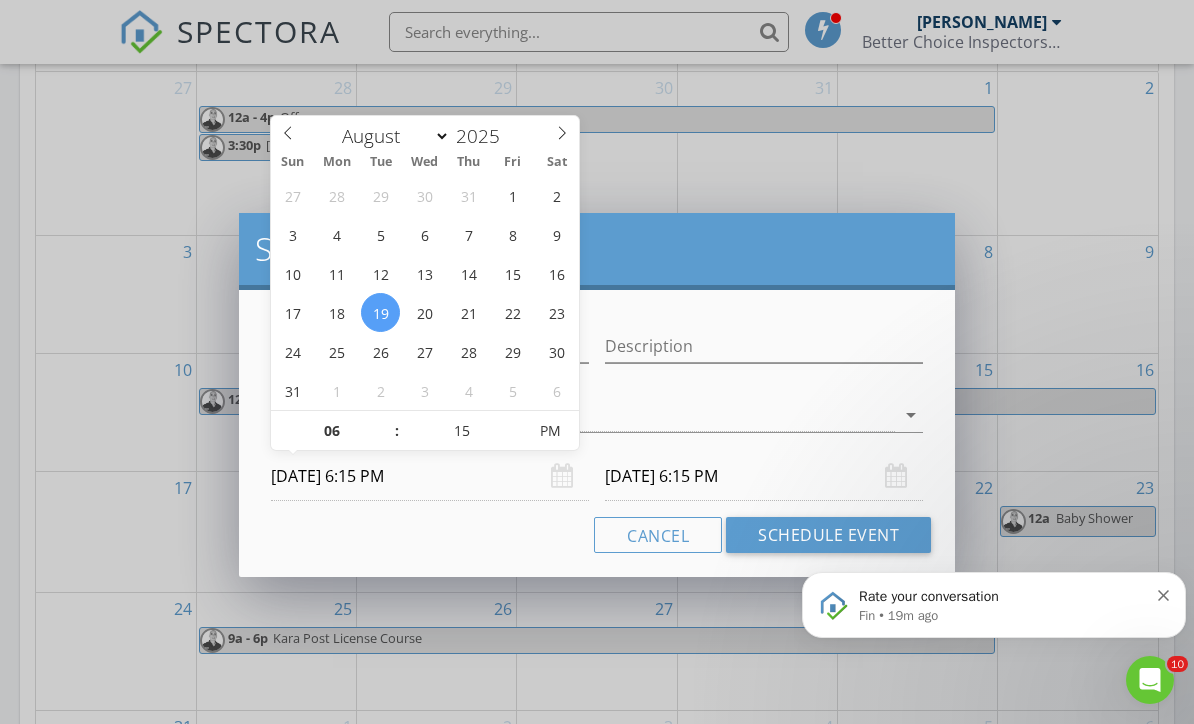 click on "[DATE] 6:15 PM" at bounding box center [764, 476] 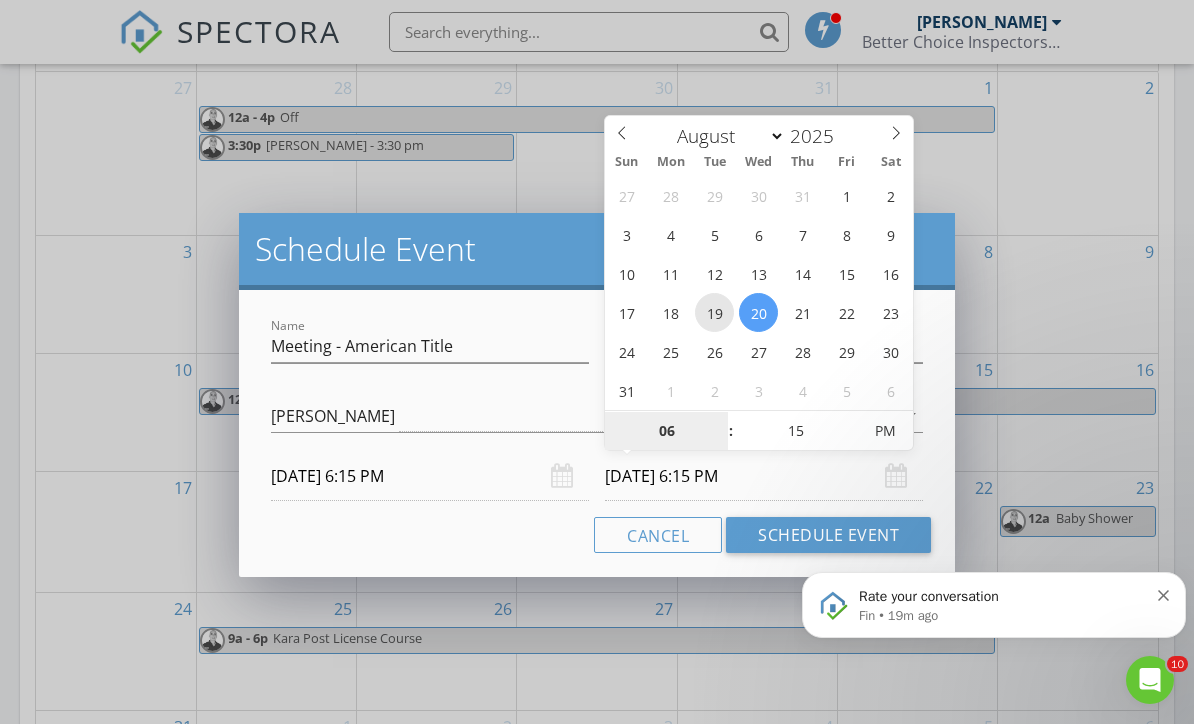 type on "[DATE] 6:15 PM" 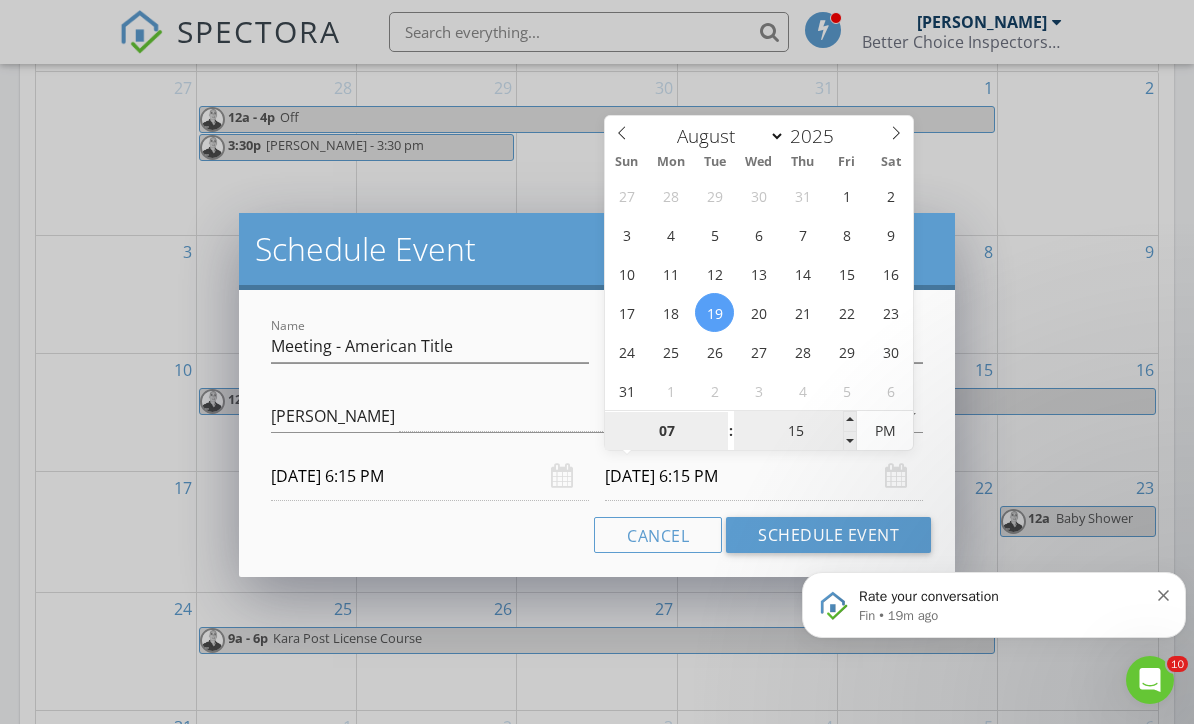 type on "07" 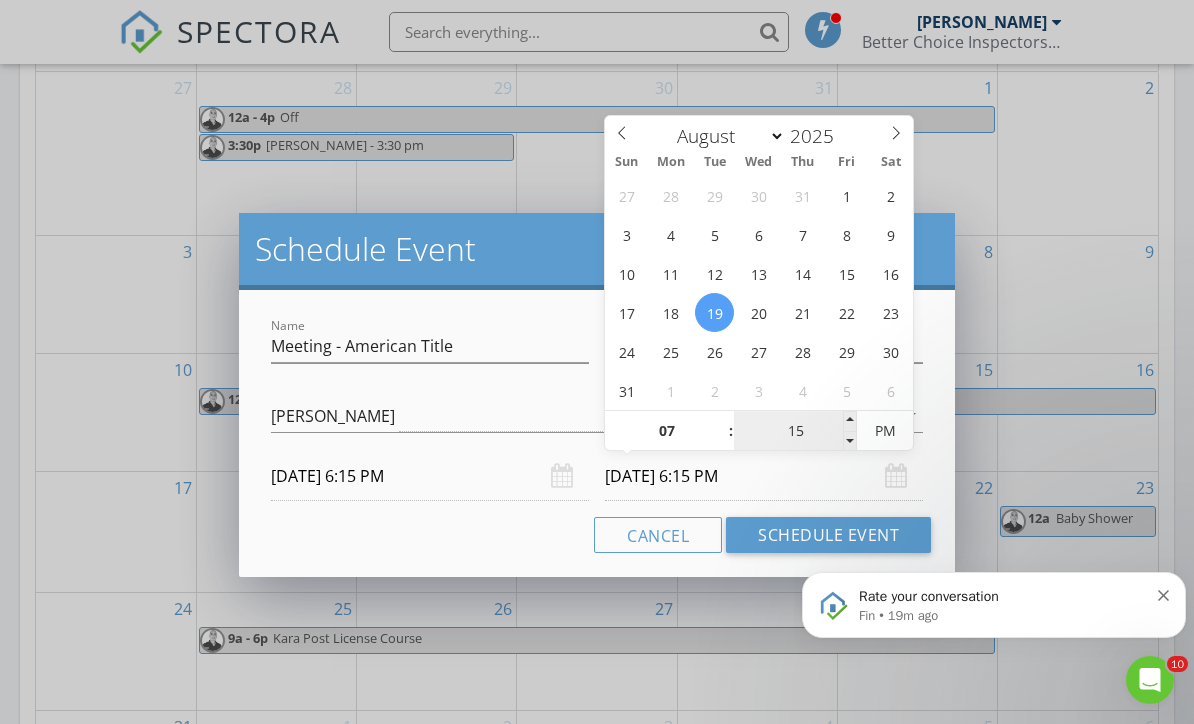 click on "15" at bounding box center (795, 432) 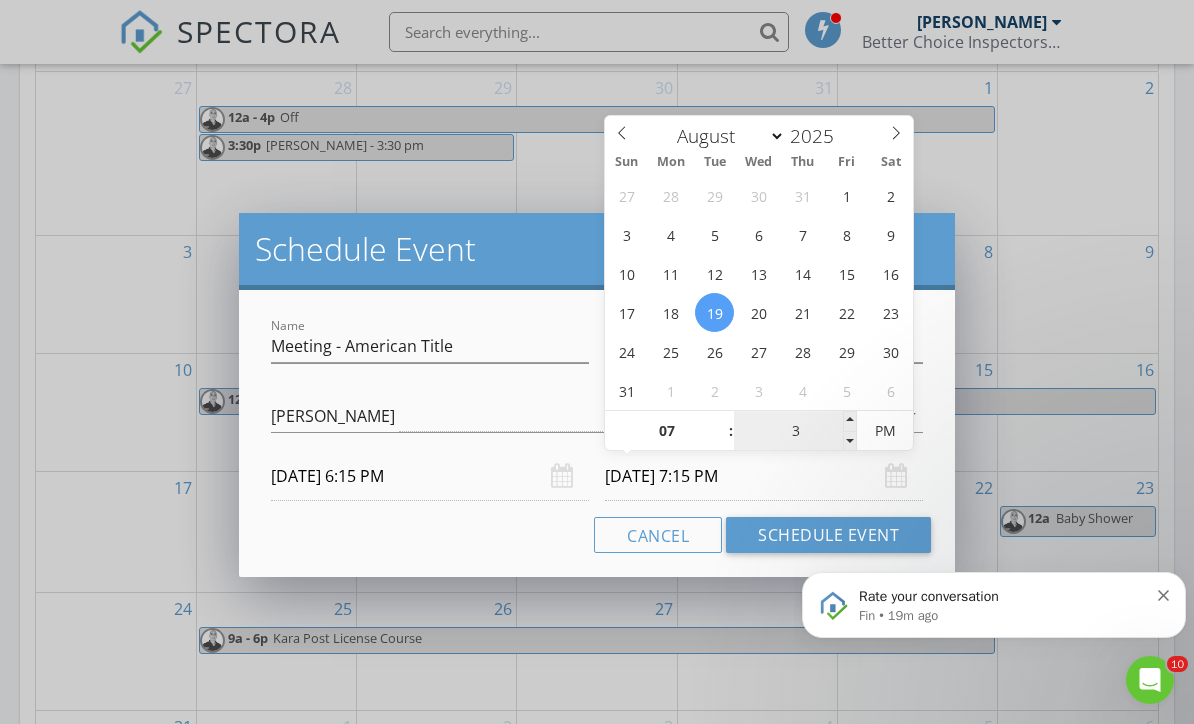 type on "30" 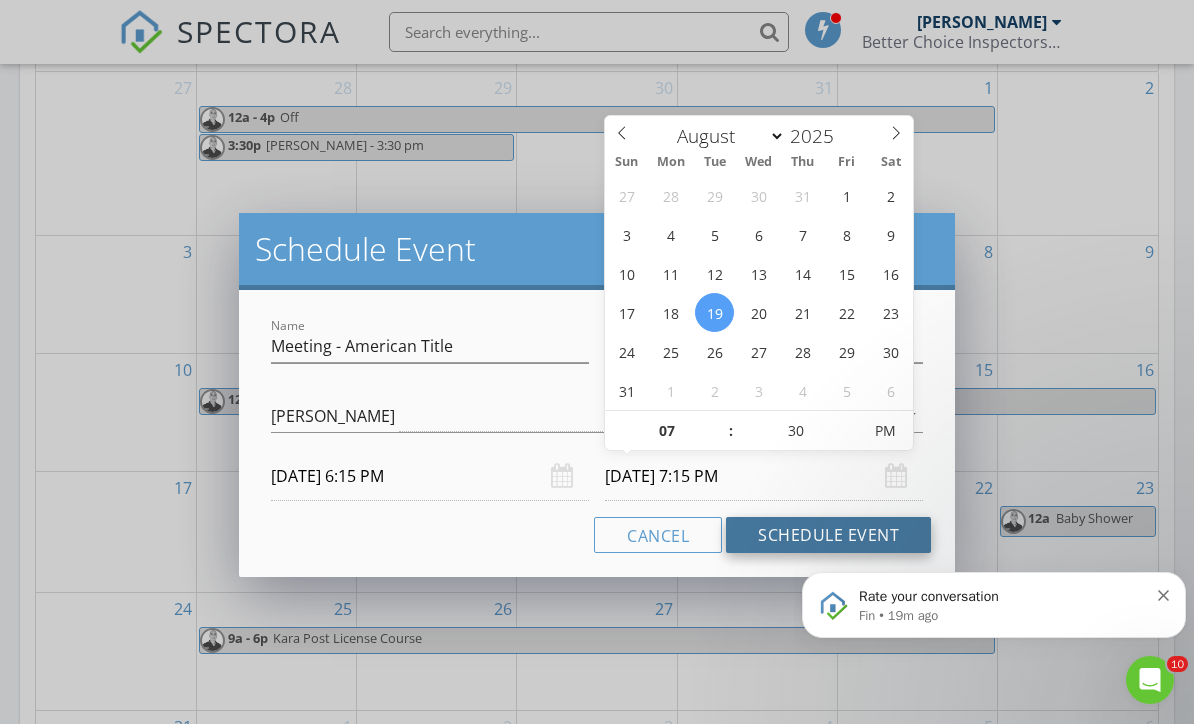 click on "Schedule Event" at bounding box center [828, 535] 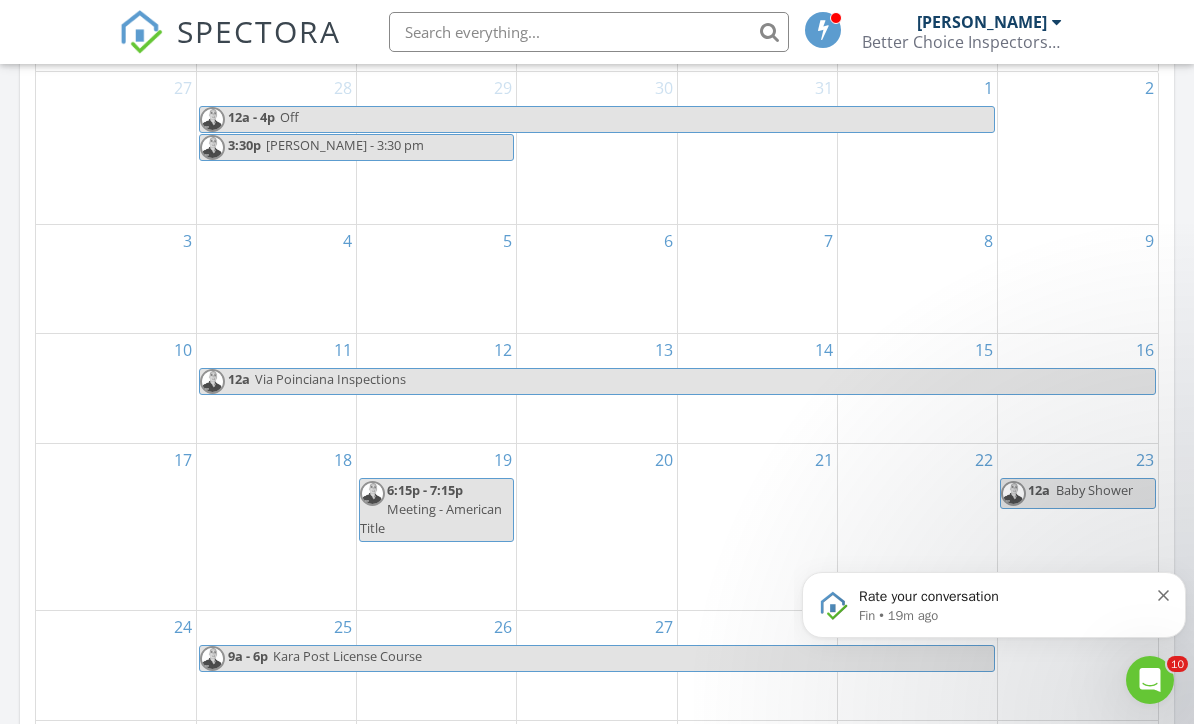 click on "5" at bounding box center (436, 279) 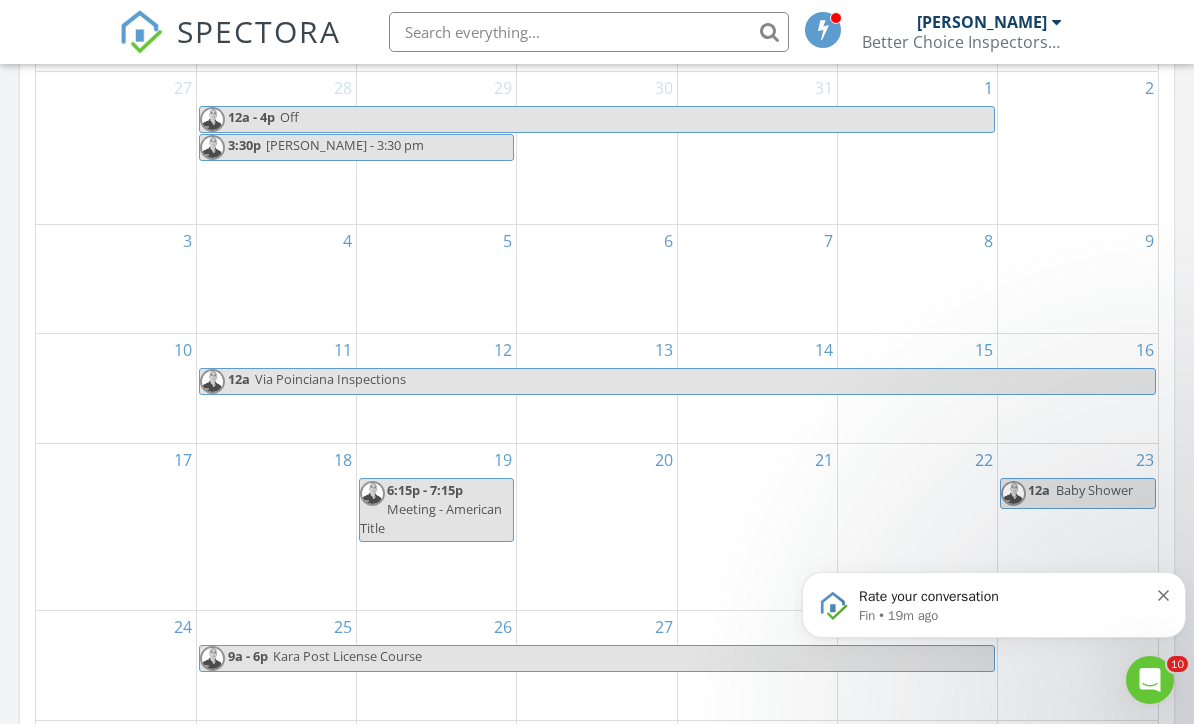 click at bounding box center (436, 274) 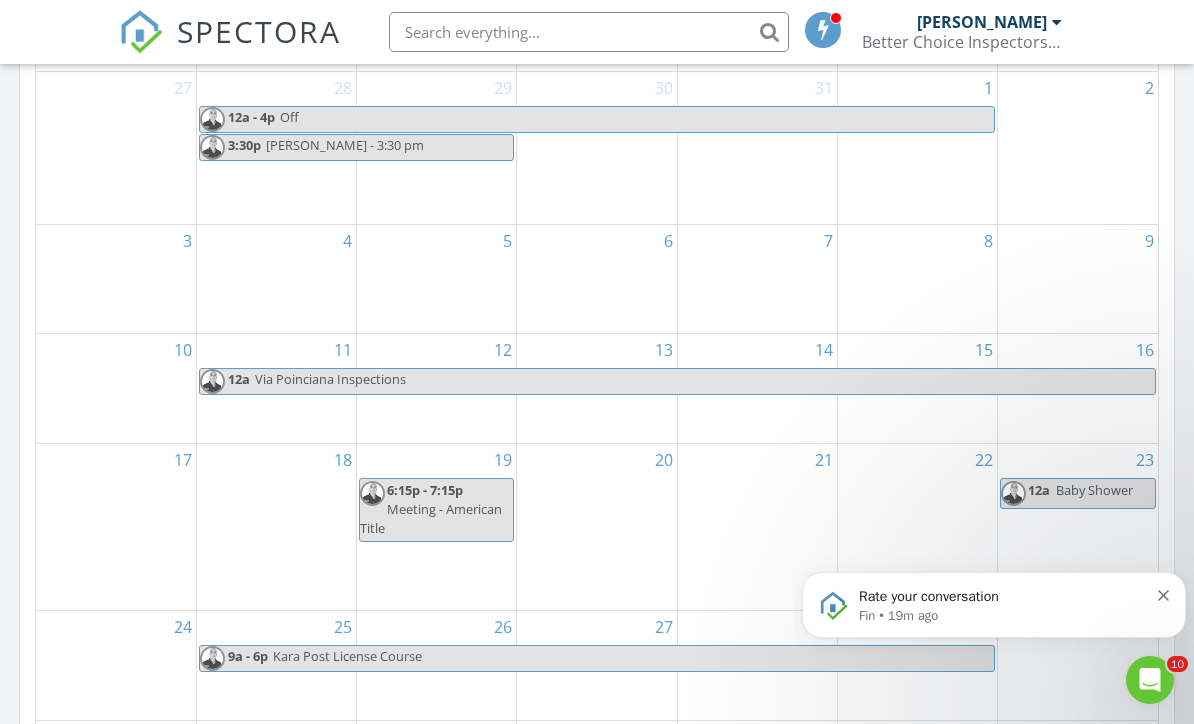 click at bounding box center [436, 274] 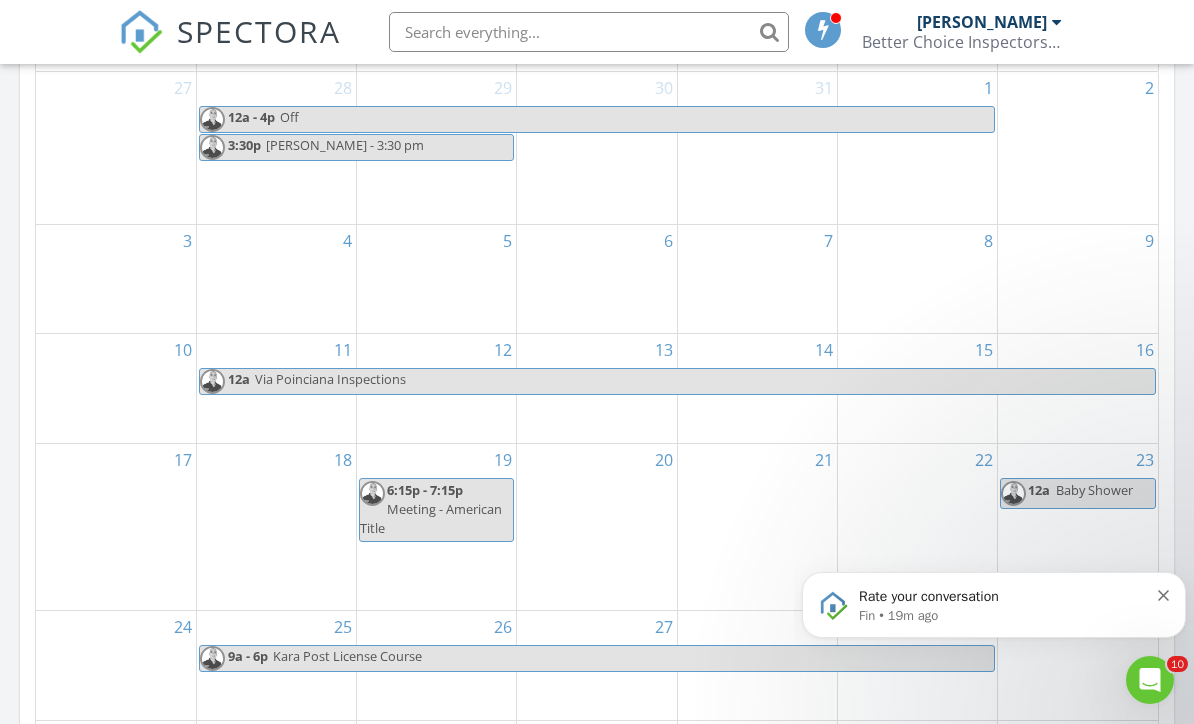 click at bounding box center (436, 274) 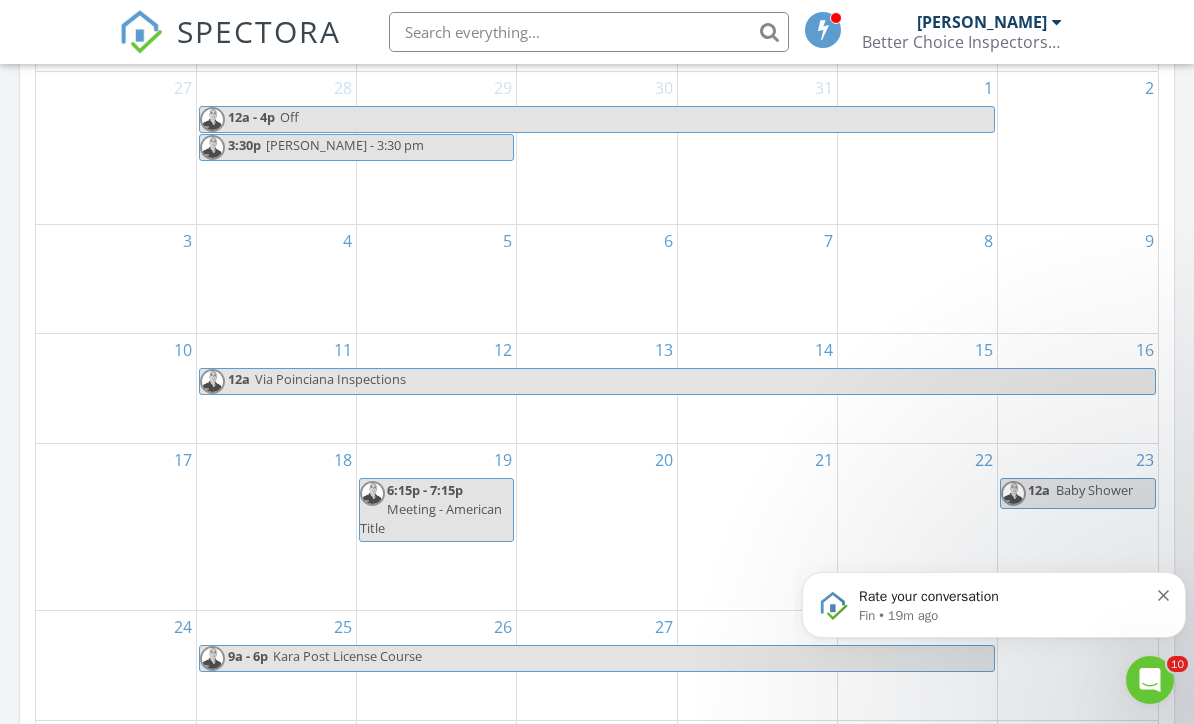 click on "5" at bounding box center (436, 279) 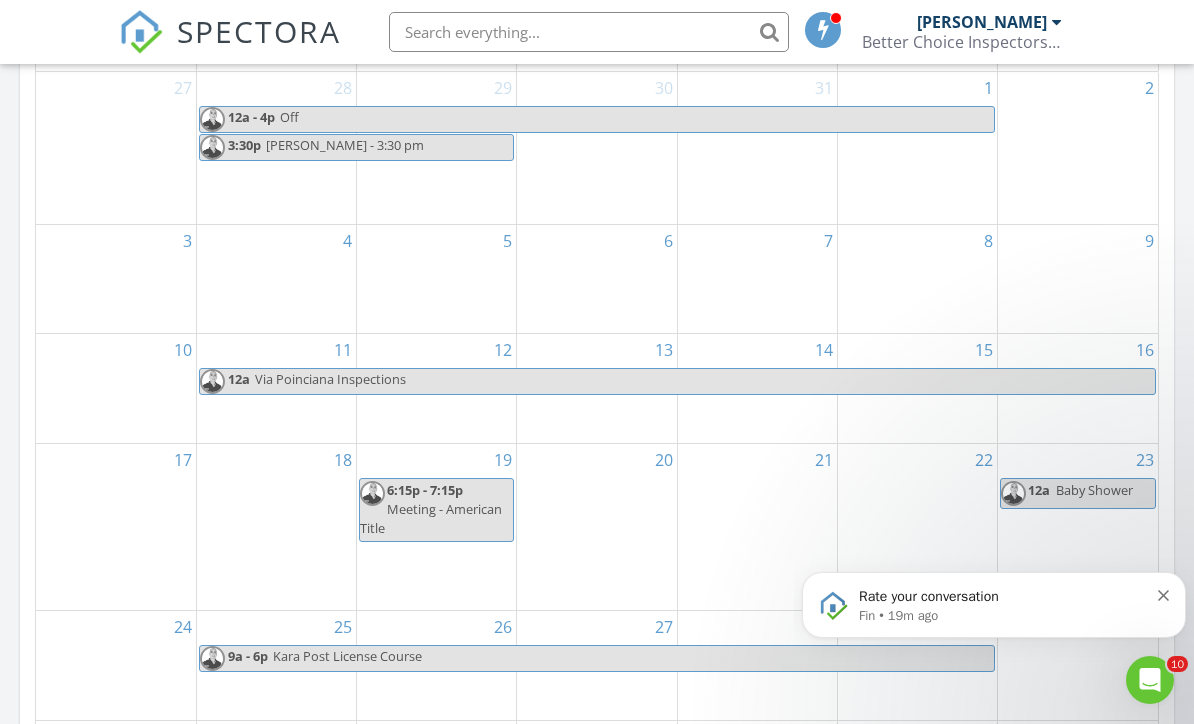 click 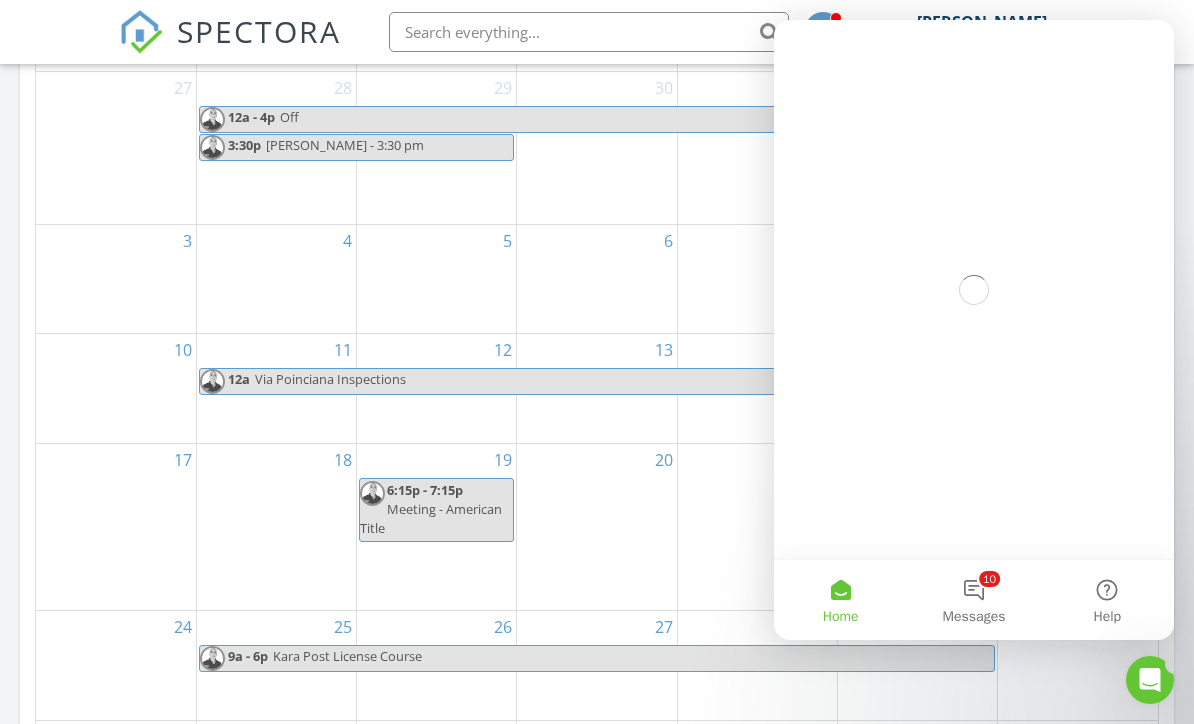 scroll, scrollTop: 0, scrollLeft: 0, axis: both 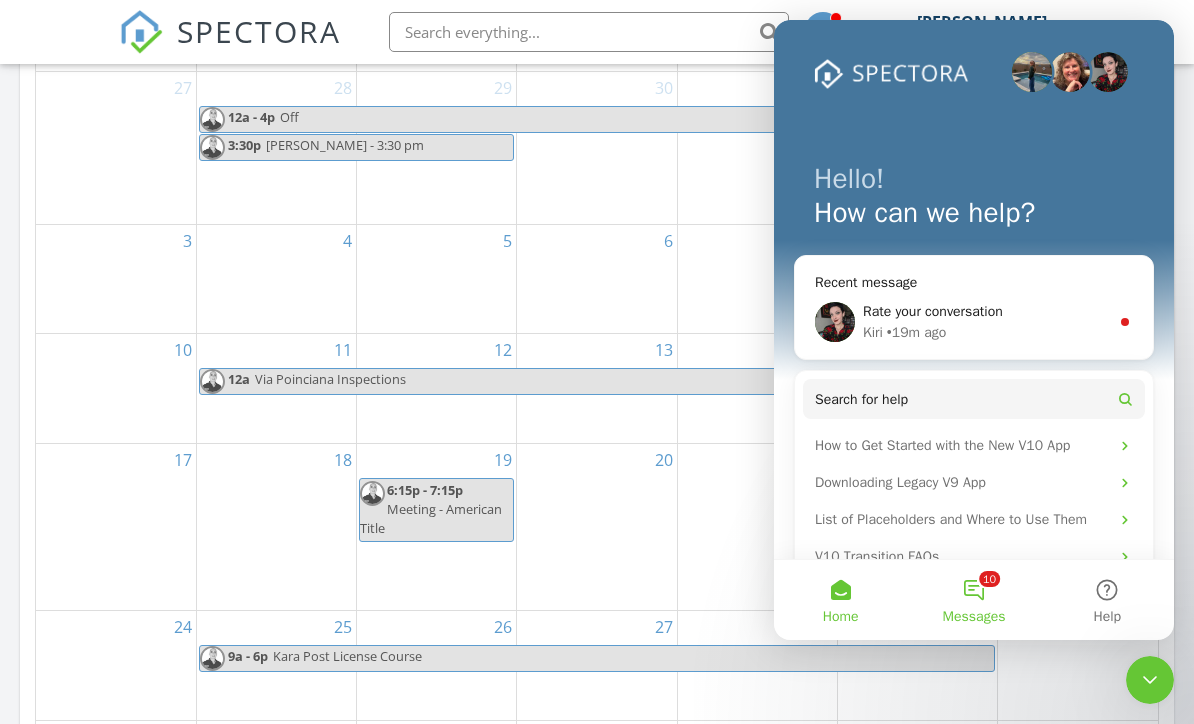 click on "10 Messages" at bounding box center [973, 600] 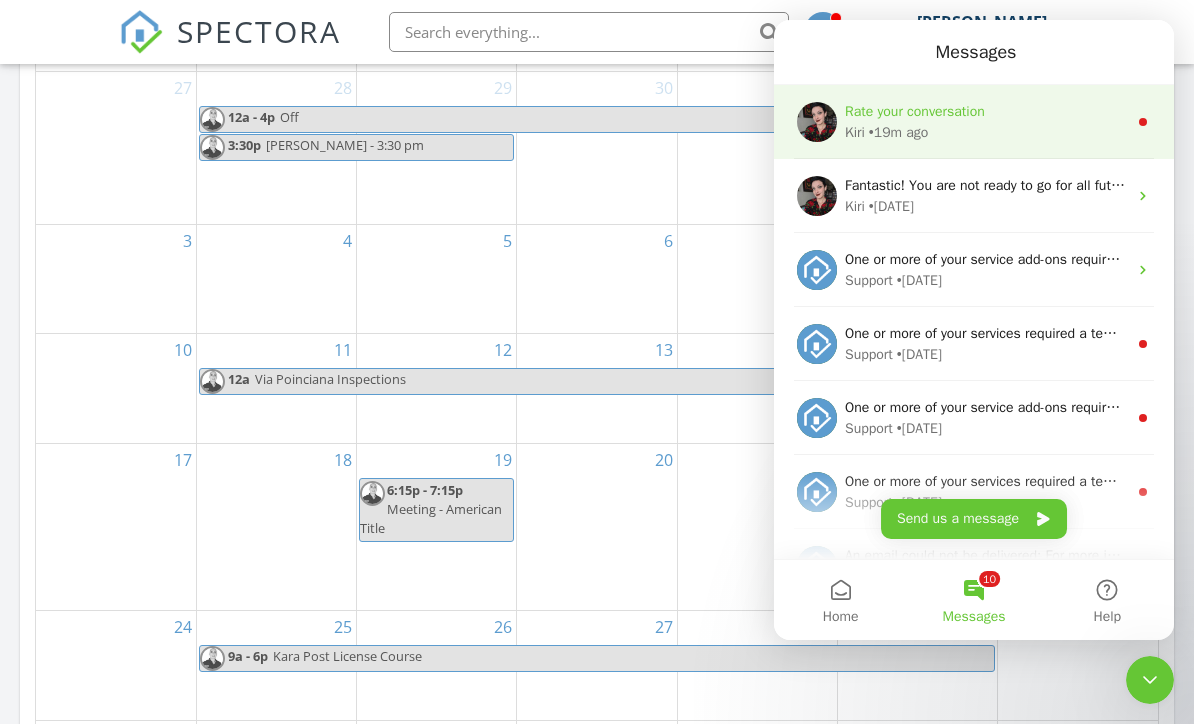 click on "Rate your conversation" at bounding box center (915, 111) 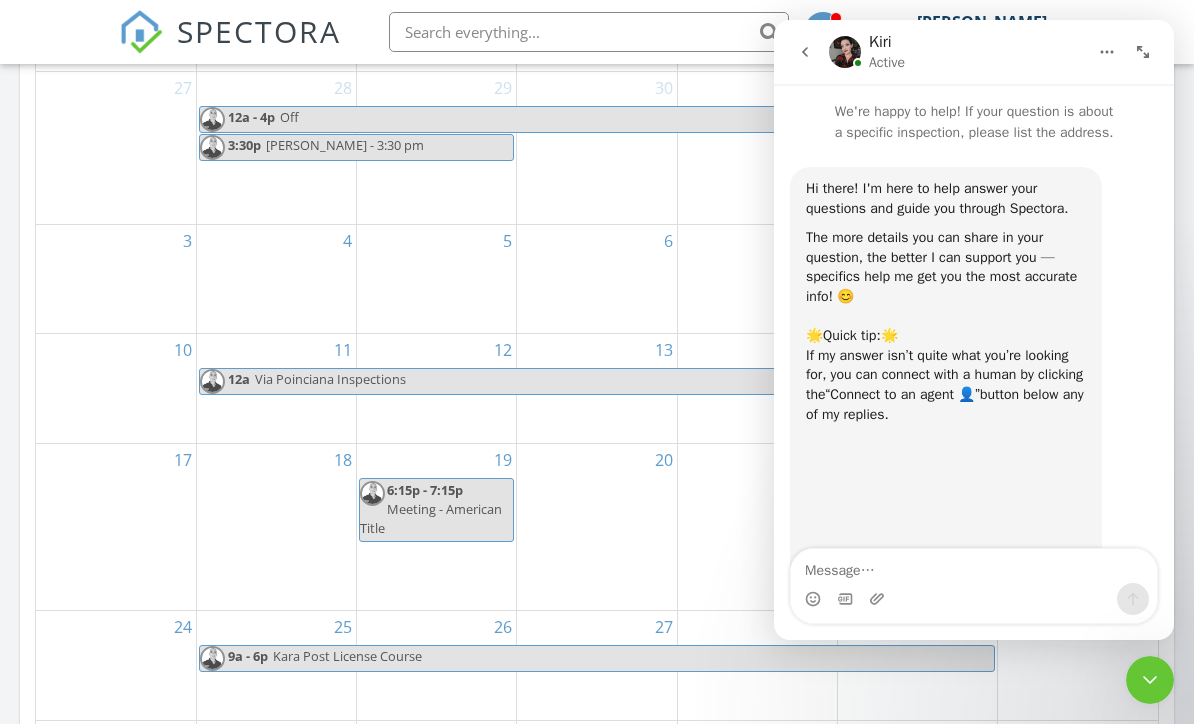 scroll, scrollTop: 1222, scrollLeft: 0, axis: vertical 